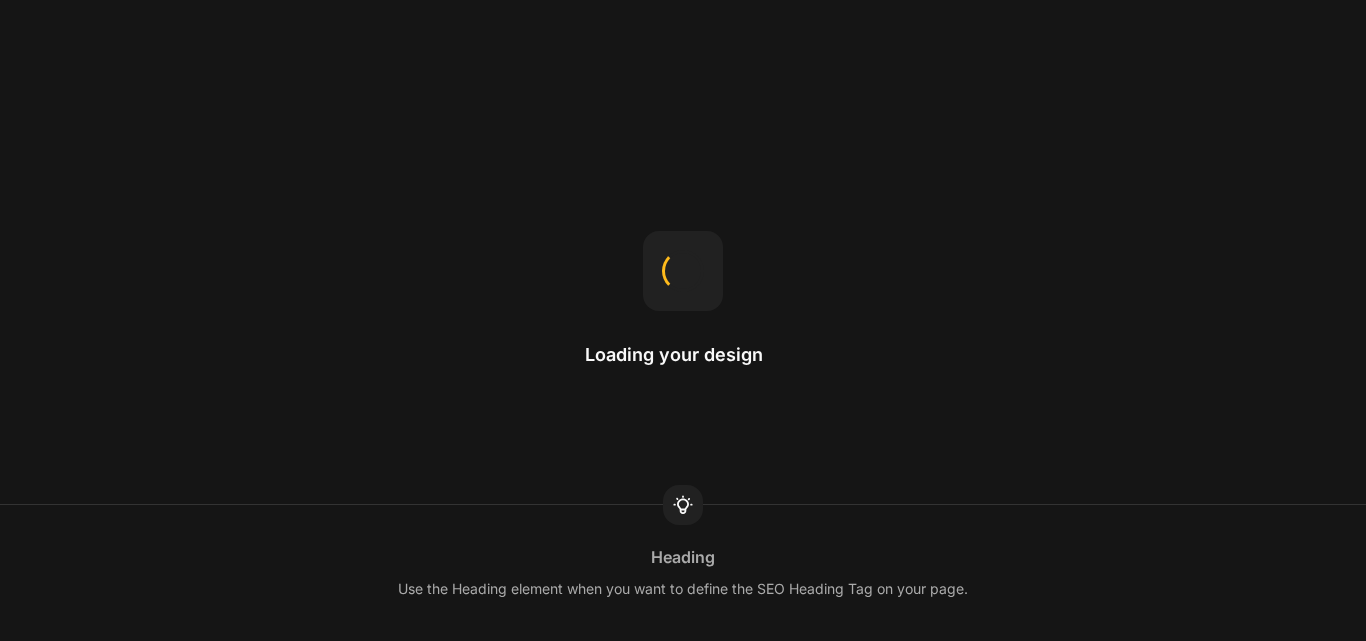 scroll, scrollTop: 0, scrollLeft: 0, axis: both 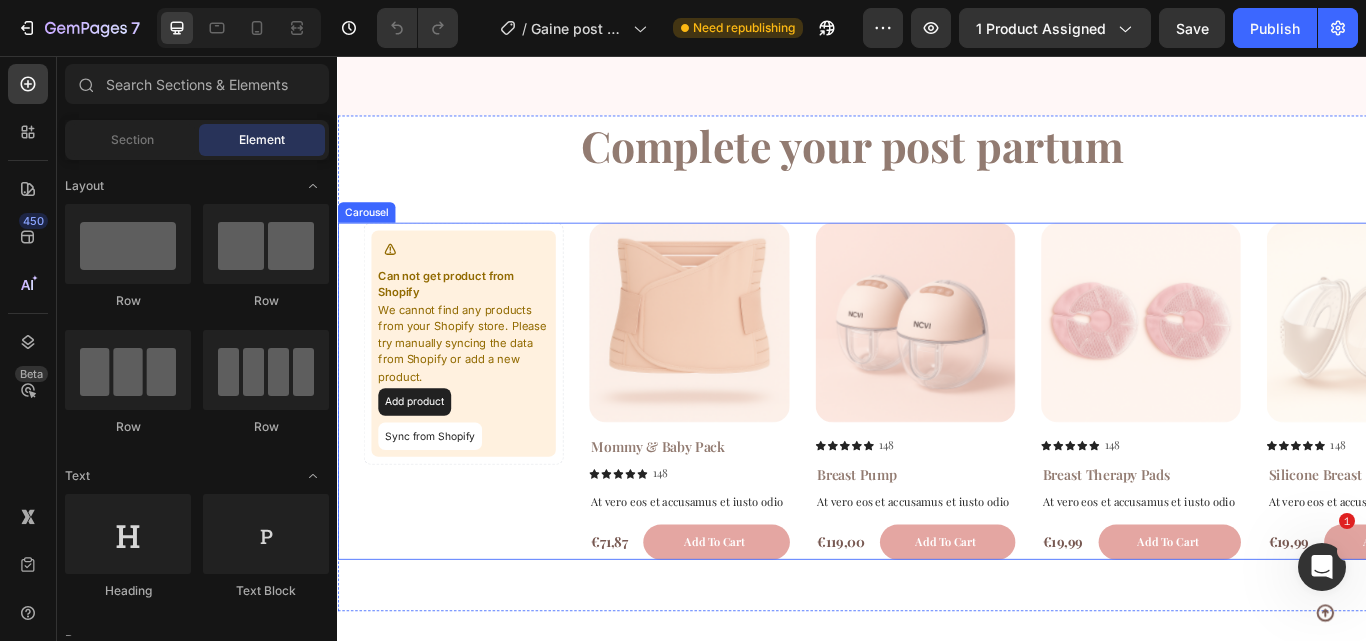 click on "Can not get product from Shopify We cannot find any products from your Shopify store. Please try manually syncing the data from Shopify or add a new product. Add product Sync from Shopify Product Product Images Mommy & Baby Pack Product Title Icon Icon Icon Icon Icon Icon List 148 Text Block Row At vero eos et accusamus et iusto odio Text Block €71,87 Product Price Product Price Add to cart Add to Cart Row Product Product Images Icon Icon Icon Icon Icon Icon List 148 Text Block Row Breast Pump Product Title At vero eos et accusamus et iusto odio Text Block €119,00 Product Price Product Price Add to cart Add to Cart Row Product Product Images Icon Icon Icon Icon Icon Icon List 148 Text Block Row Breast Therapy Pads Product Title At vero eos et accusamus et iusto odio Text Block €19,99 Product Price Product Price Add to cart Add to Cart Row Product Product Images Icon Icon Icon Icon Icon Icon List 148 Text Block Row Silicone Breast Milk Product Title At vero eos et accusamus et iusto odio Text Block Row" at bounding box center [952, 447] 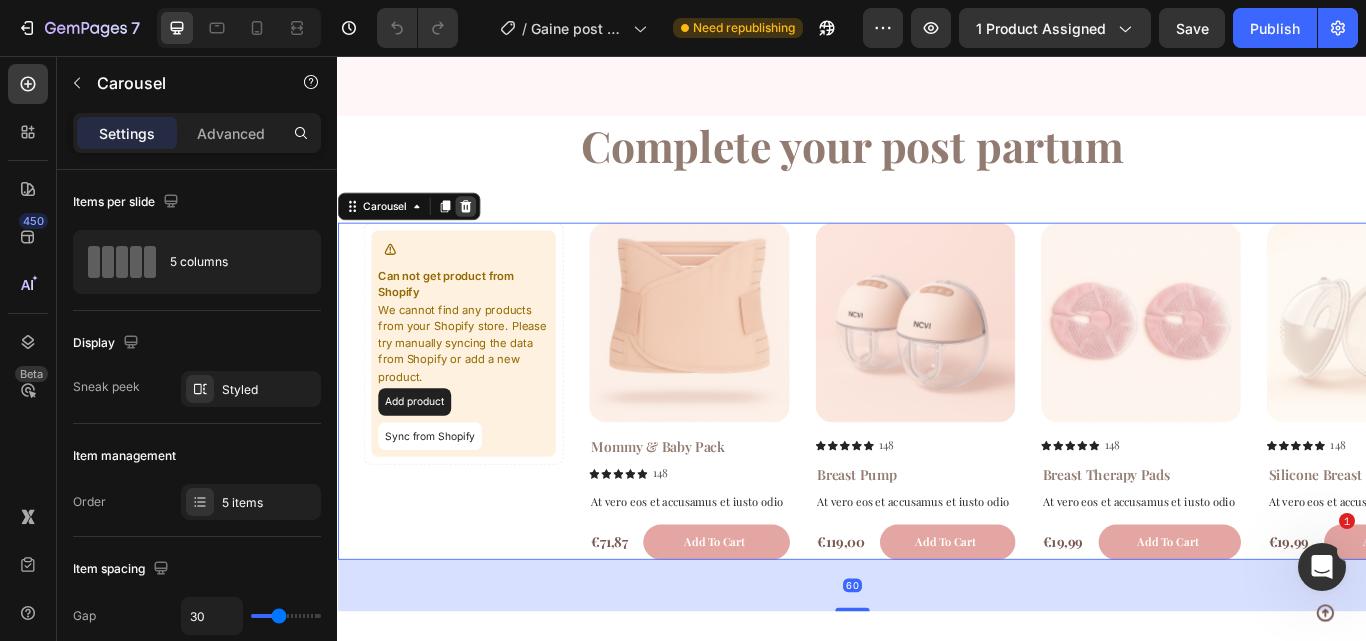 click 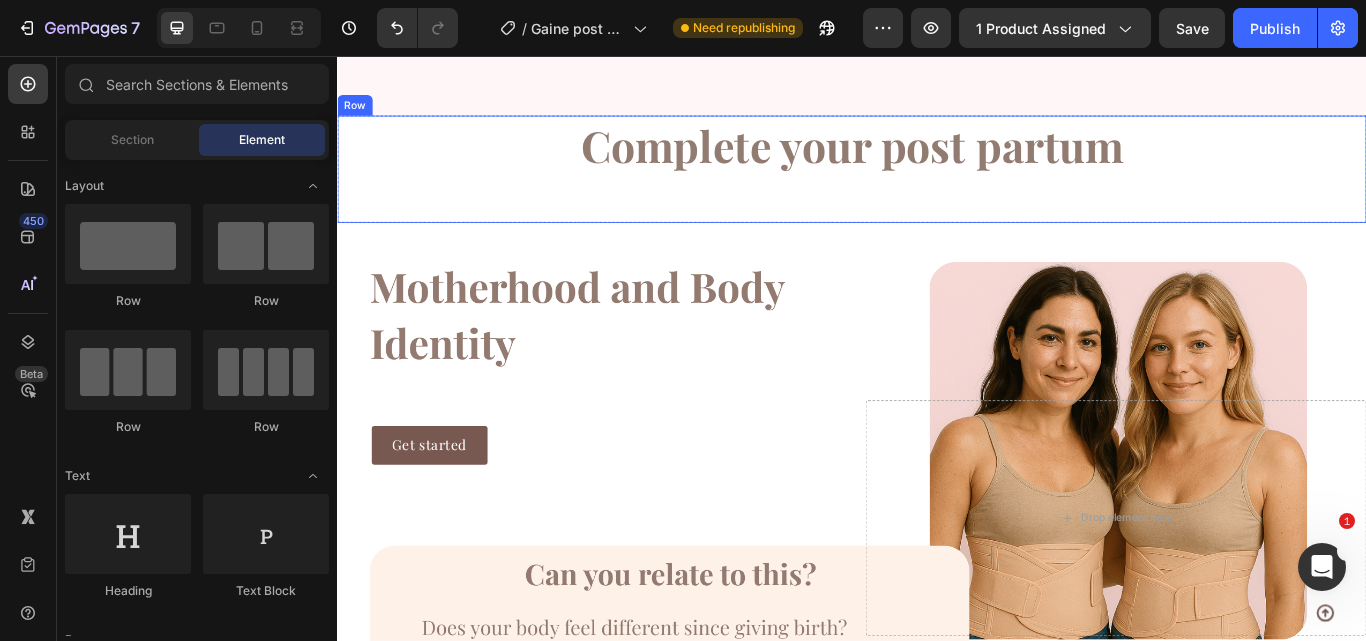 click on "Complete your post partum  Heading Row" at bounding box center (937, 188) 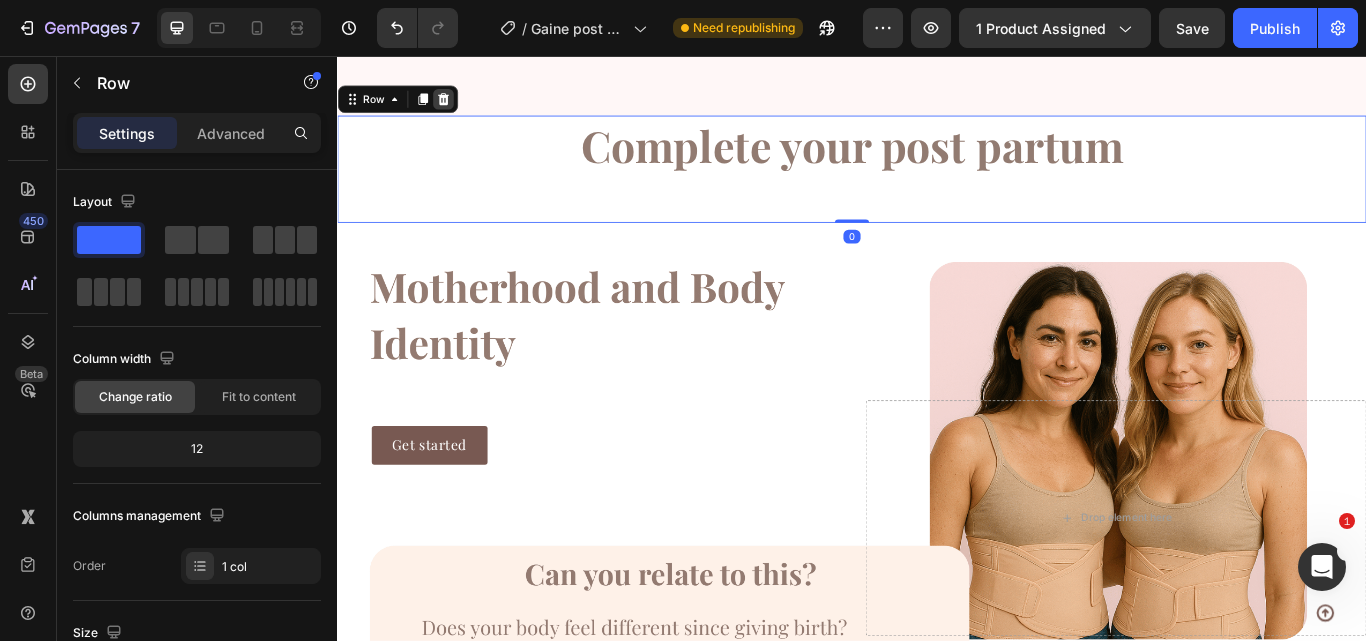 click 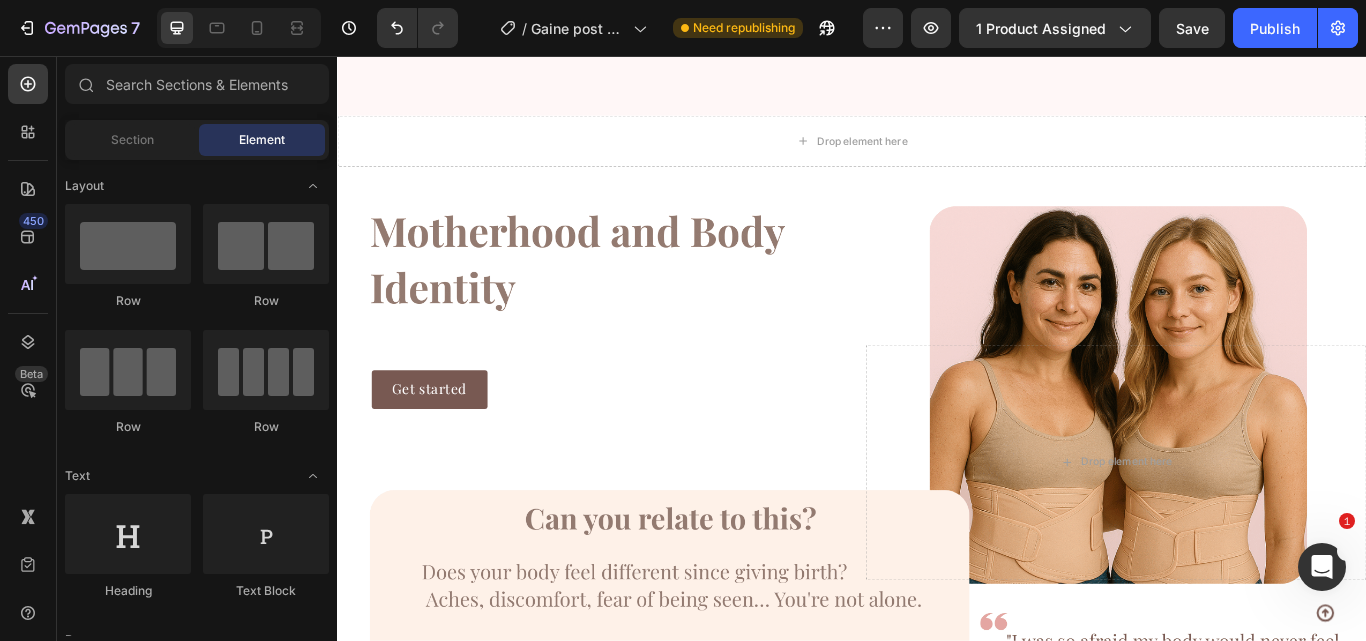 click 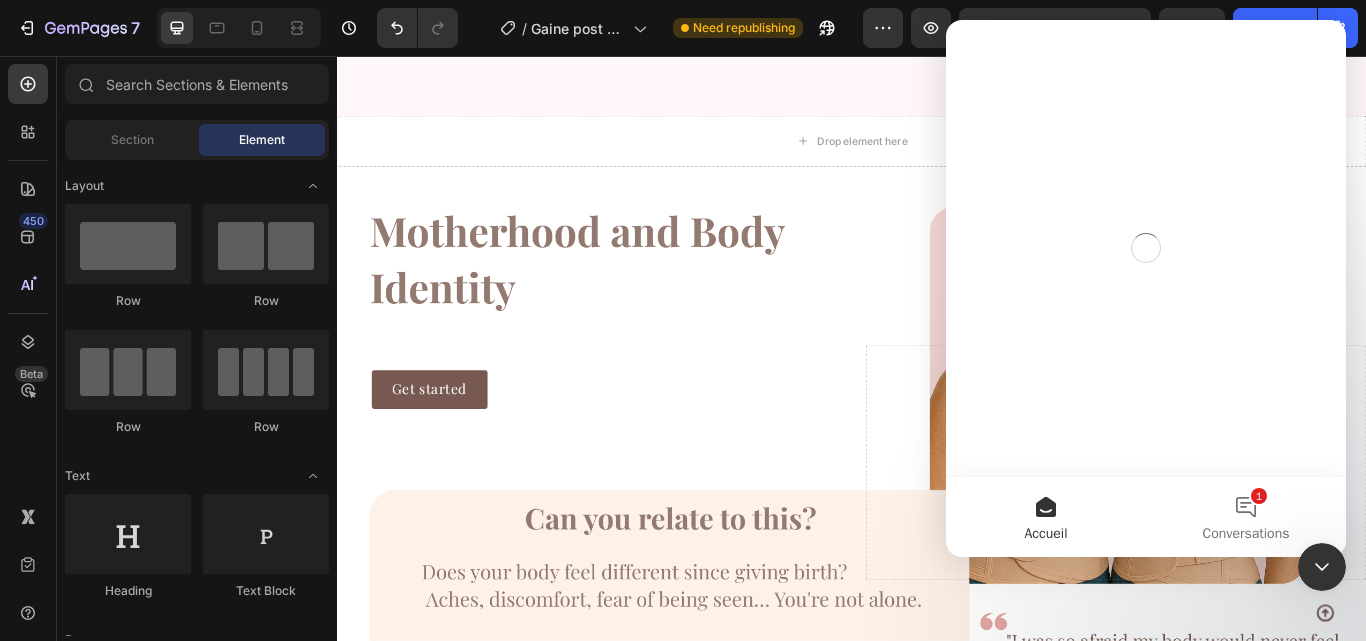 scroll, scrollTop: 0, scrollLeft: 0, axis: both 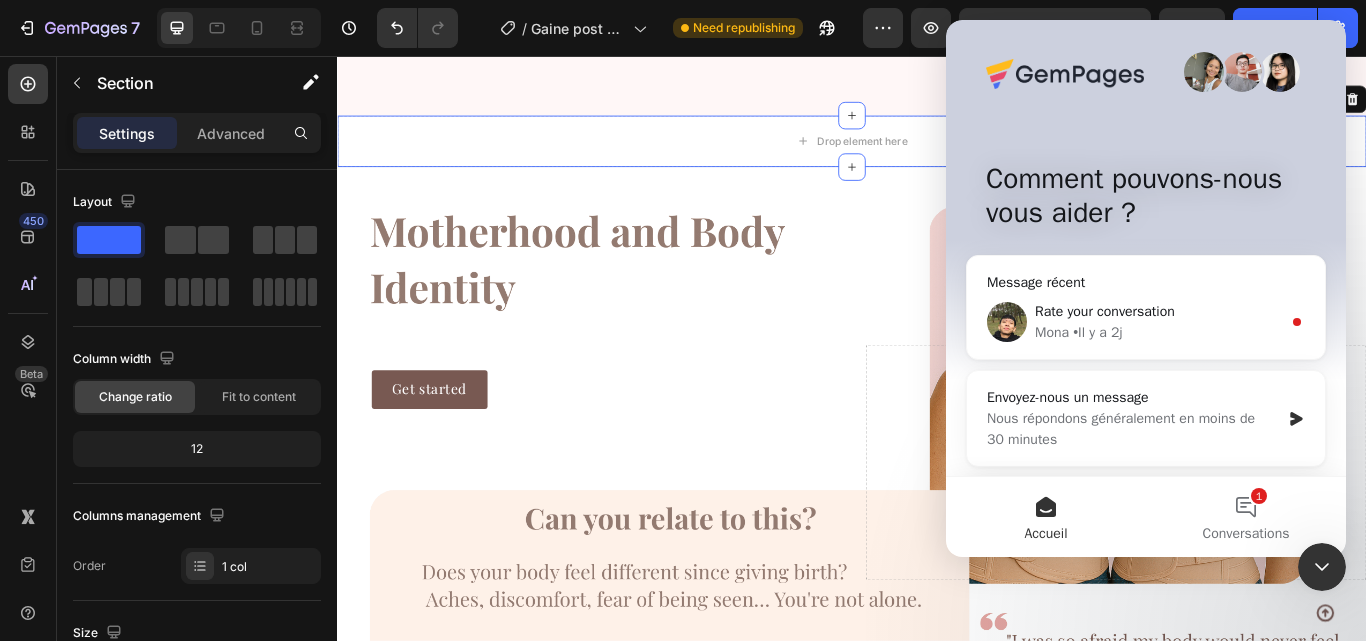 click 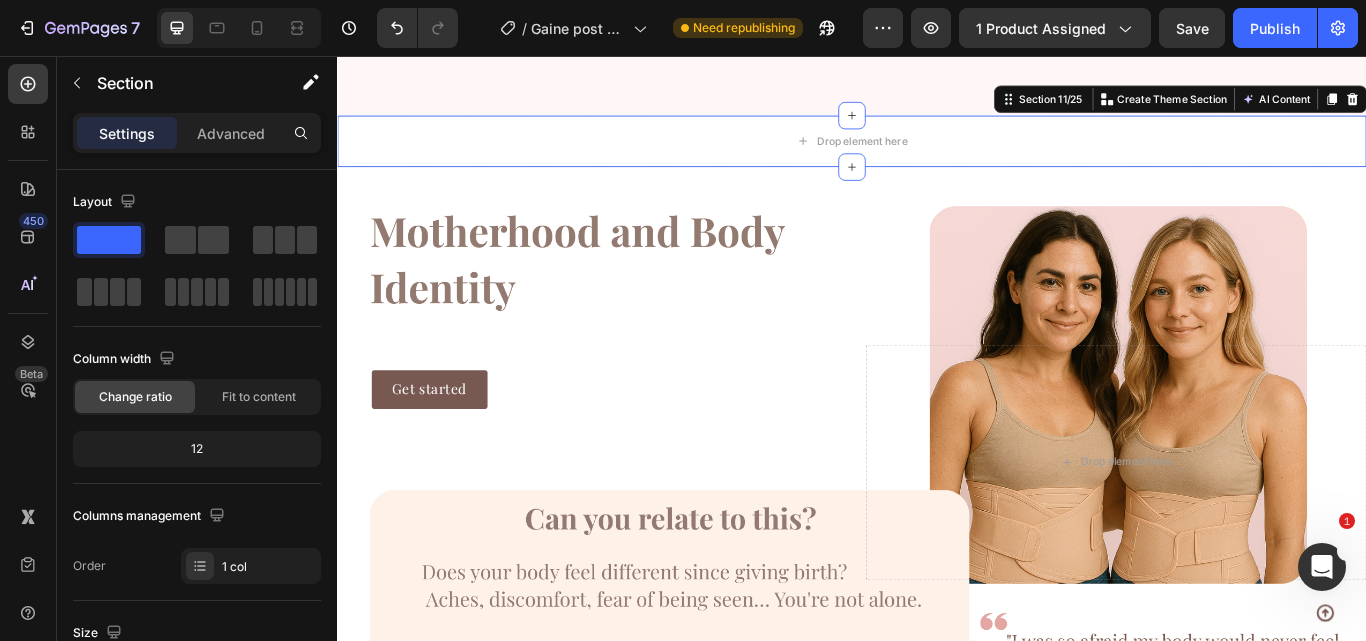 scroll, scrollTop: 0, scrollLeft: 0, axis: both 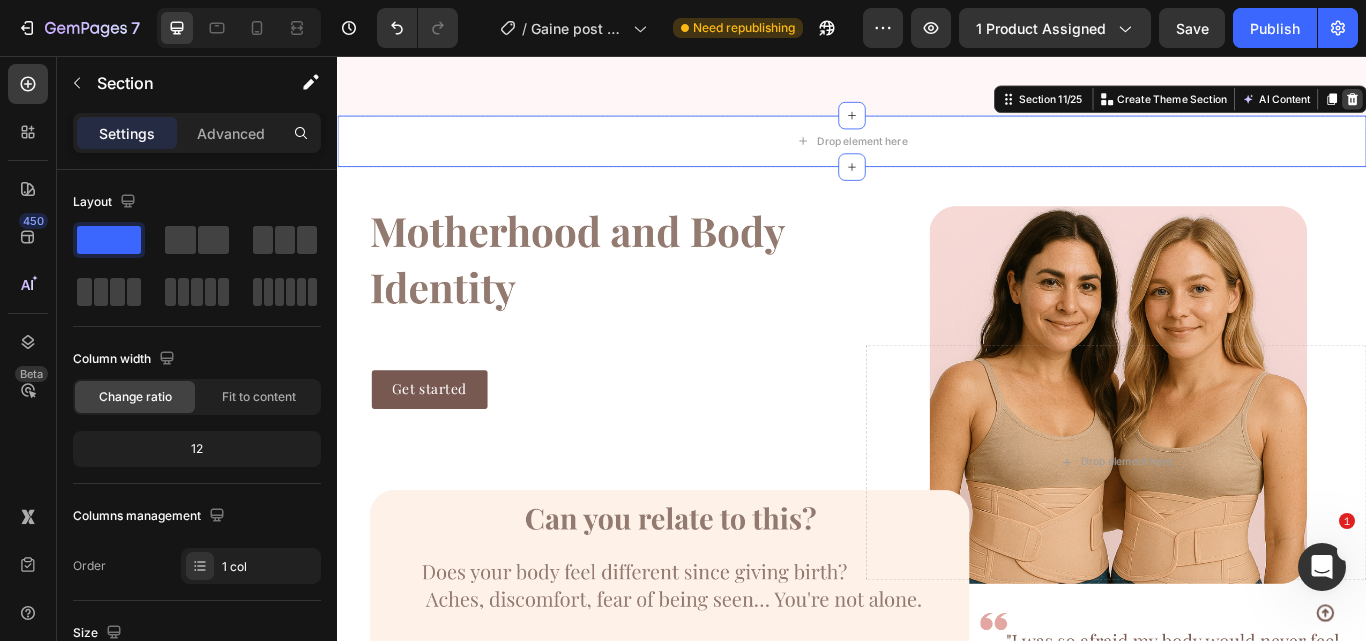 click 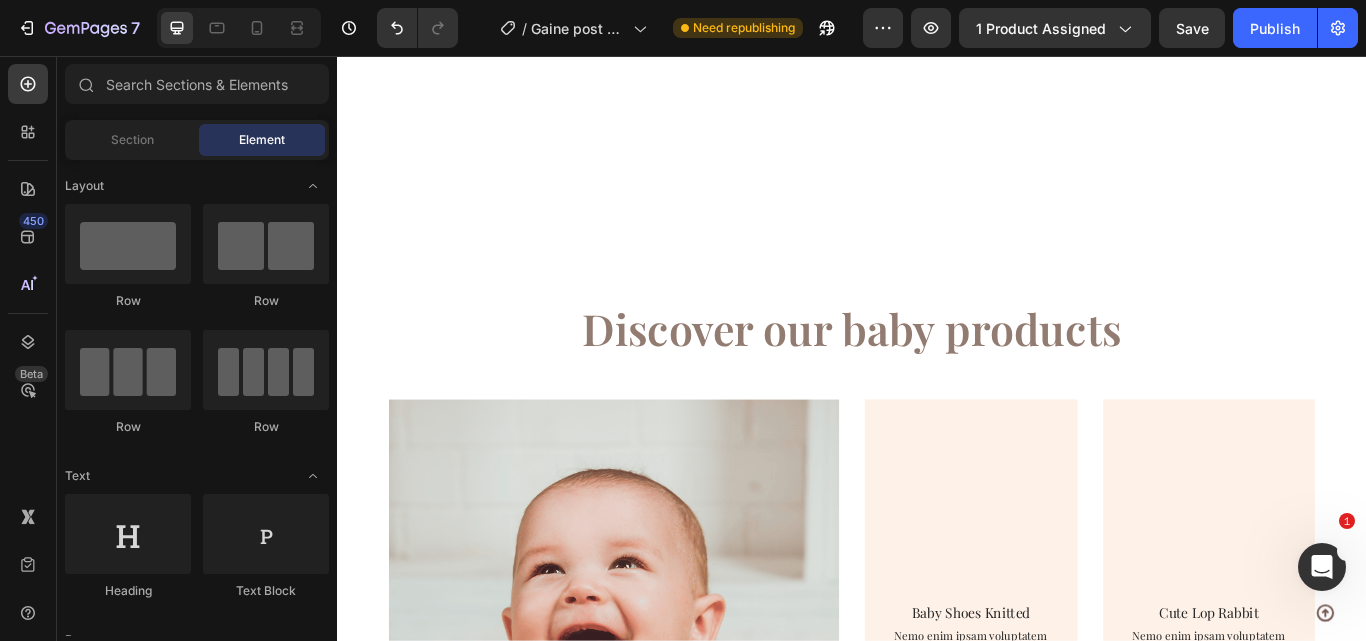 scroll, scrollTop: 5089, scrollLeft: 0, axis: vertical 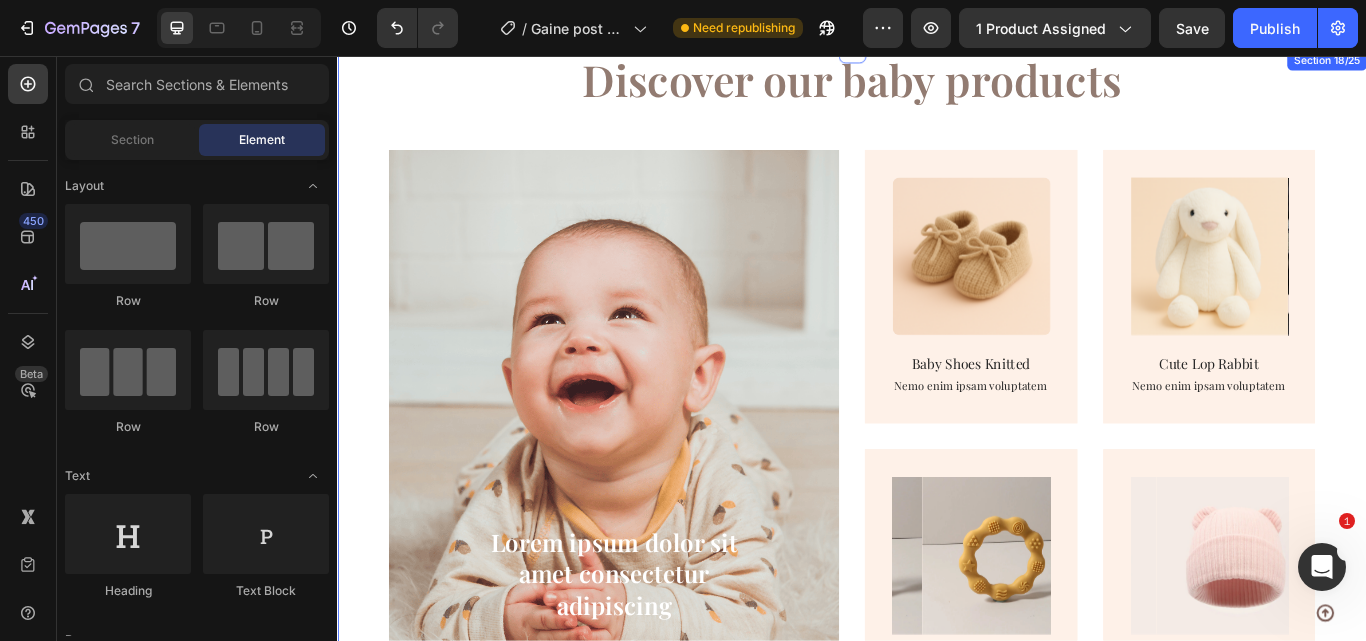 click on "Discover our baby products Heading Lorem ipsum dolor sit amet consectetur adipiscing Text Block SHOP NOW Button Hero Banner Product Images Baby Shoes Knitted Product Title Nemo enim ipsam voluptatem Text Block Product Hero Banner Product Images Cute Lop Rabbit Product Title Nemo enim ipsam voluptatem Text Block Product Hero Banner Row Product Images baby teether Product Title Nemo enim ipsam voluptatem Text Block Product Hero Banner Product Images 0-2year  Knitted Hat Product Title Nemo enim ipsam voluptatem Text Block Product Hero Banner Row Row Section 18/25" at bounding box center [937, 457] 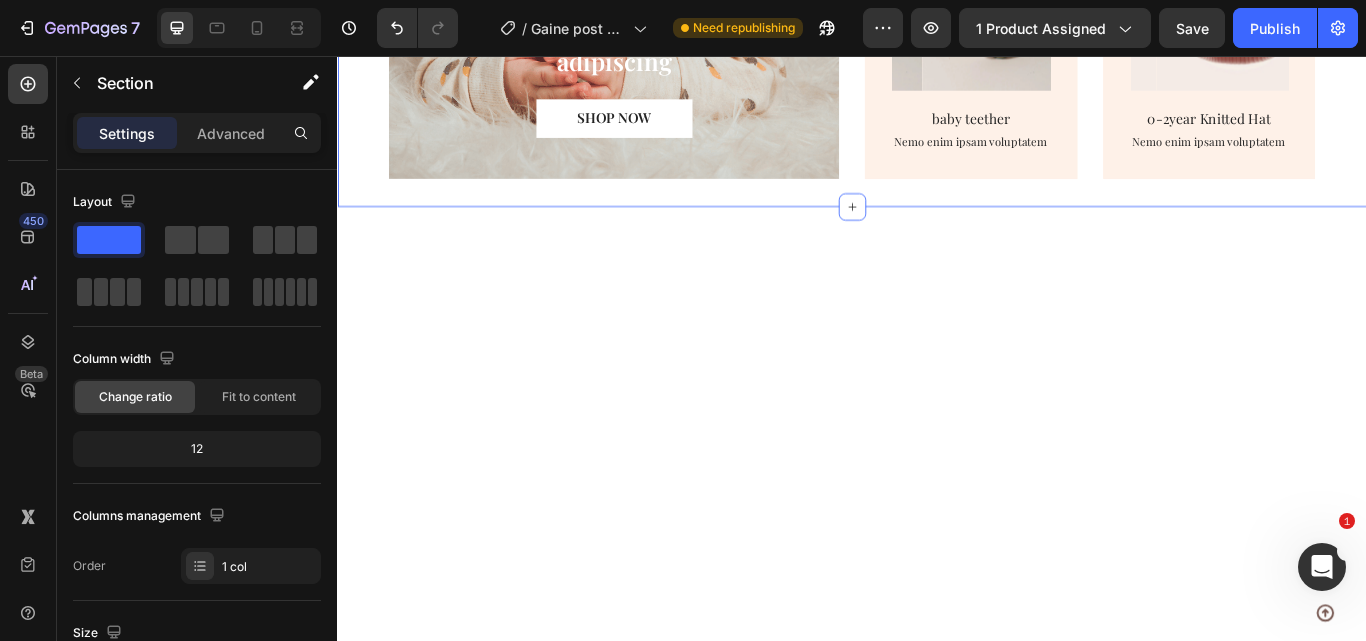 scroll, scrollTop: 5007, scrollLeft: 0, axis: vertical 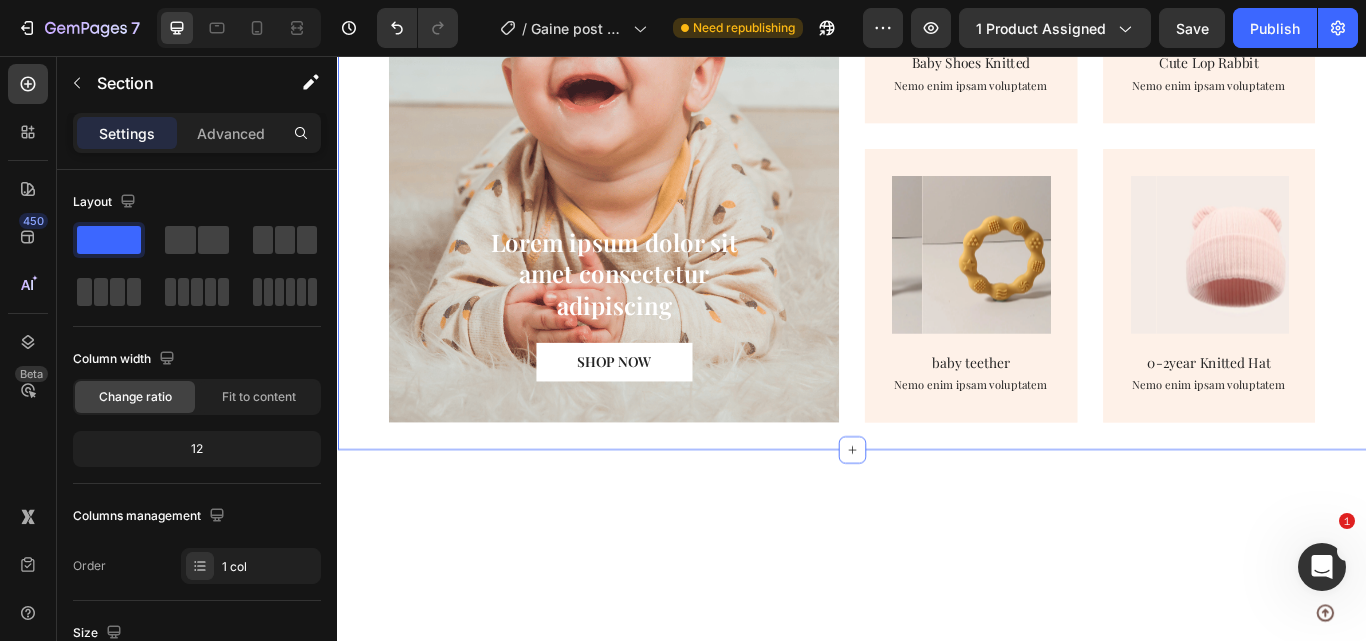 click 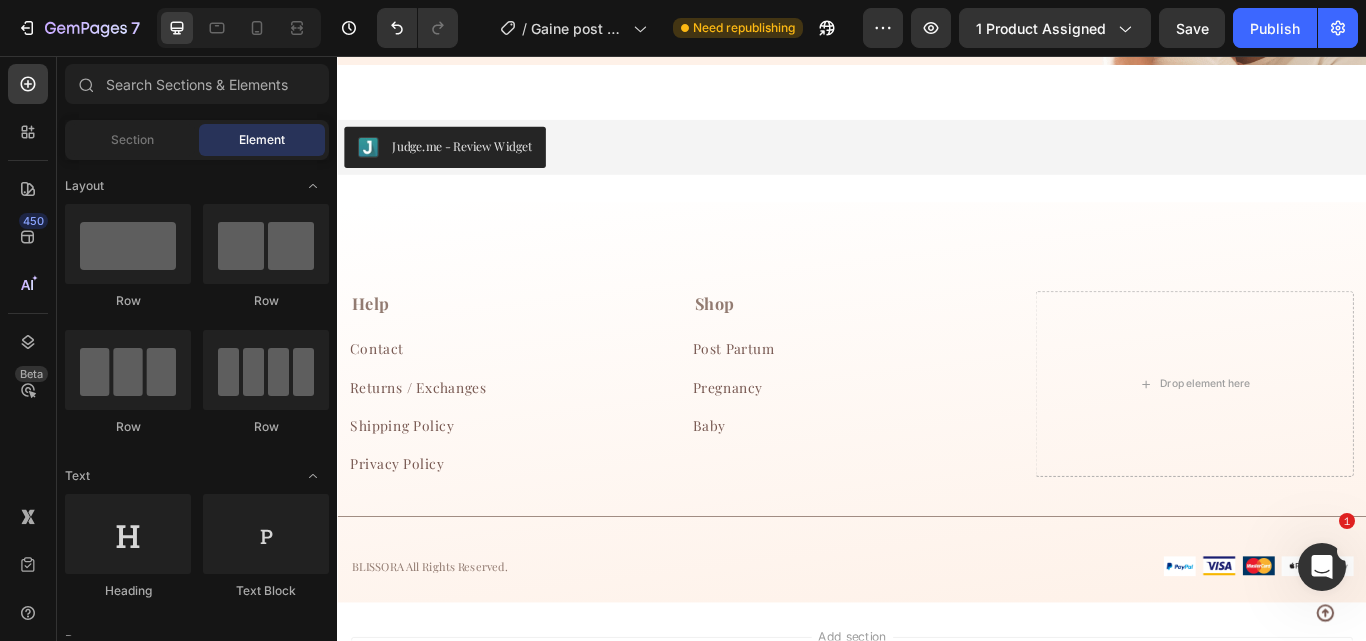 scroll, scrollTop: 5864, scrollLeft: 0, axis: vertical 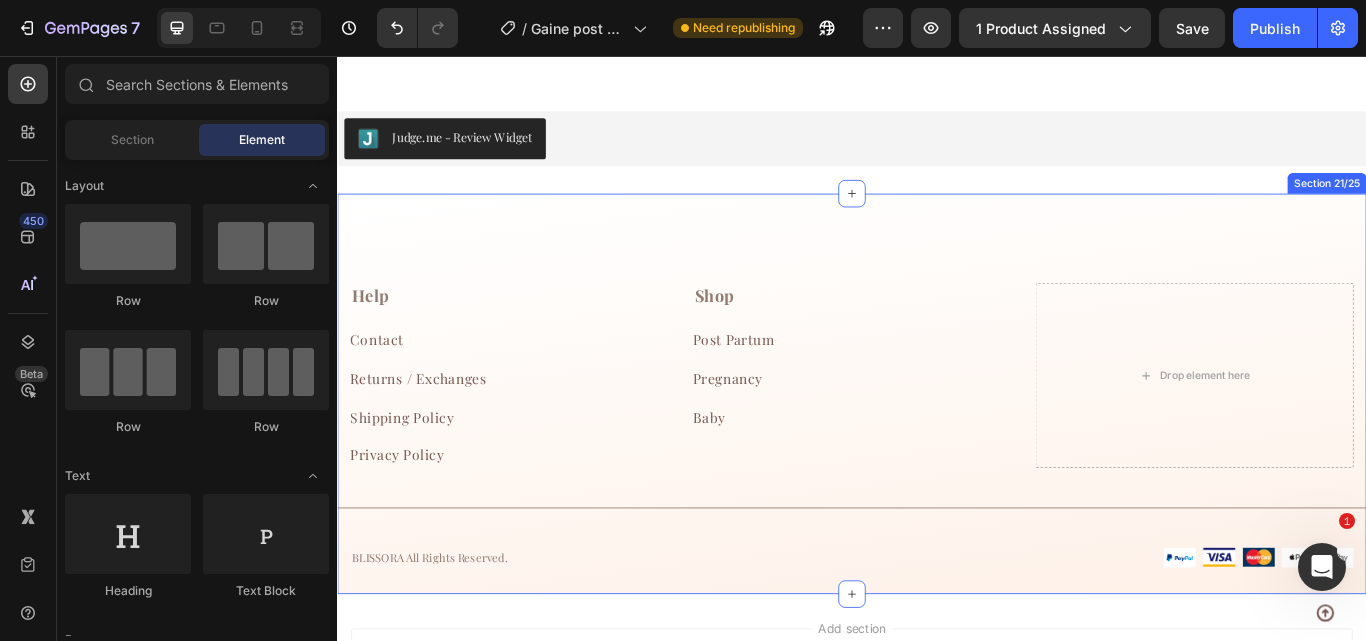 click on "Help Text block Contact Button Returns / Exchanges Button Shipping Policy Button Privacy Policy Button Shop Text block Post Partum Button Pregnancy Button Baby Button
Drop element here Row Company Shop Help Visit Accordion Row                Title Line BLISSORA All Rights Reserved. Text block Image Image Image Image Image Row Row Section 21/25" at bounding box center [937, 450] 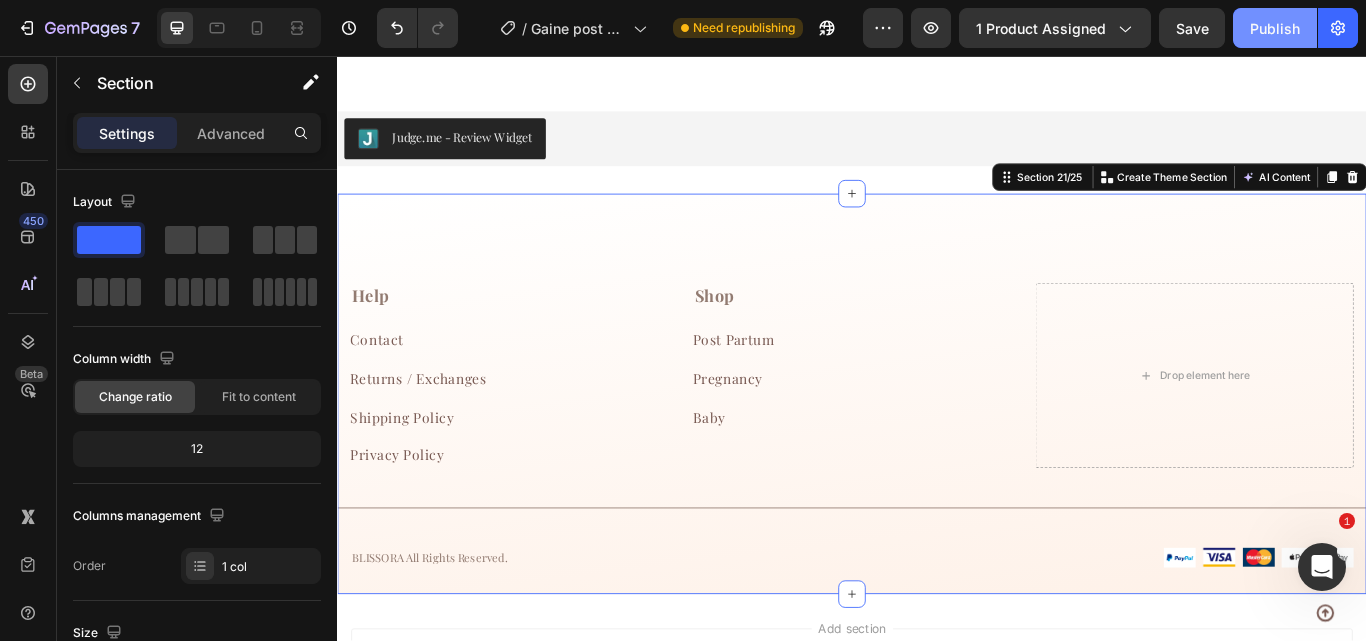 click on "Publish" at bounding box center (1275, 28) 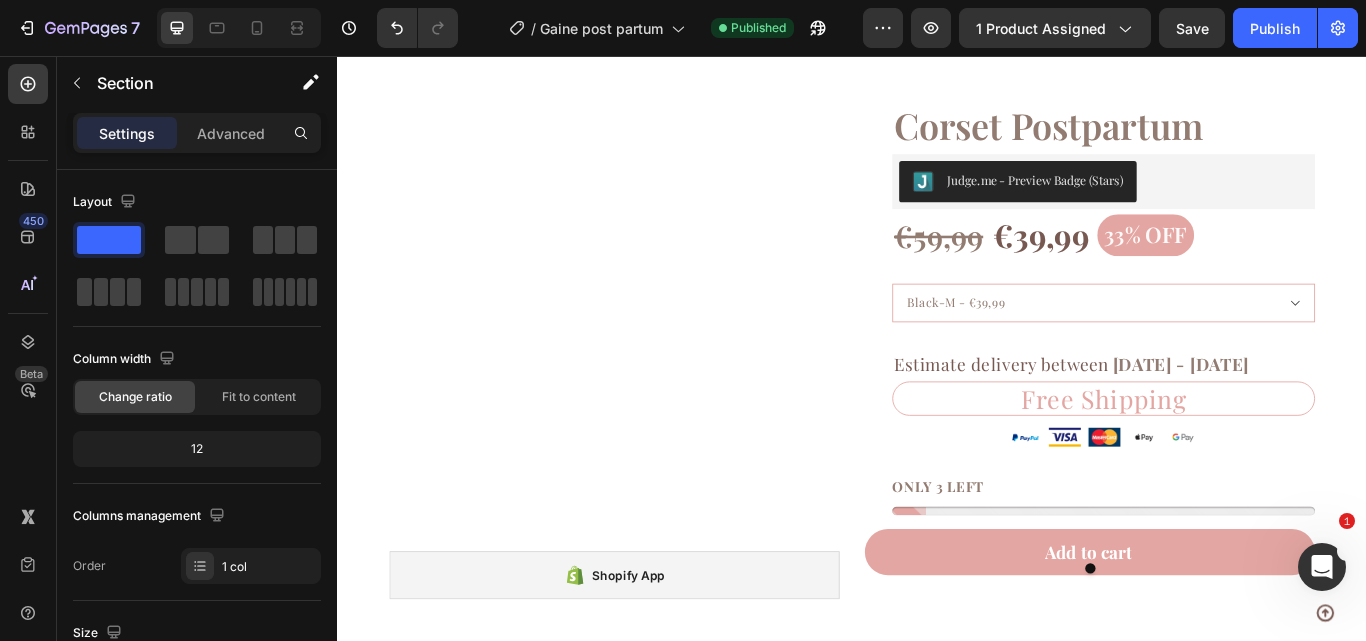 scroll, scrollTop: 3764, scrollLeft: 0, axis: vertical 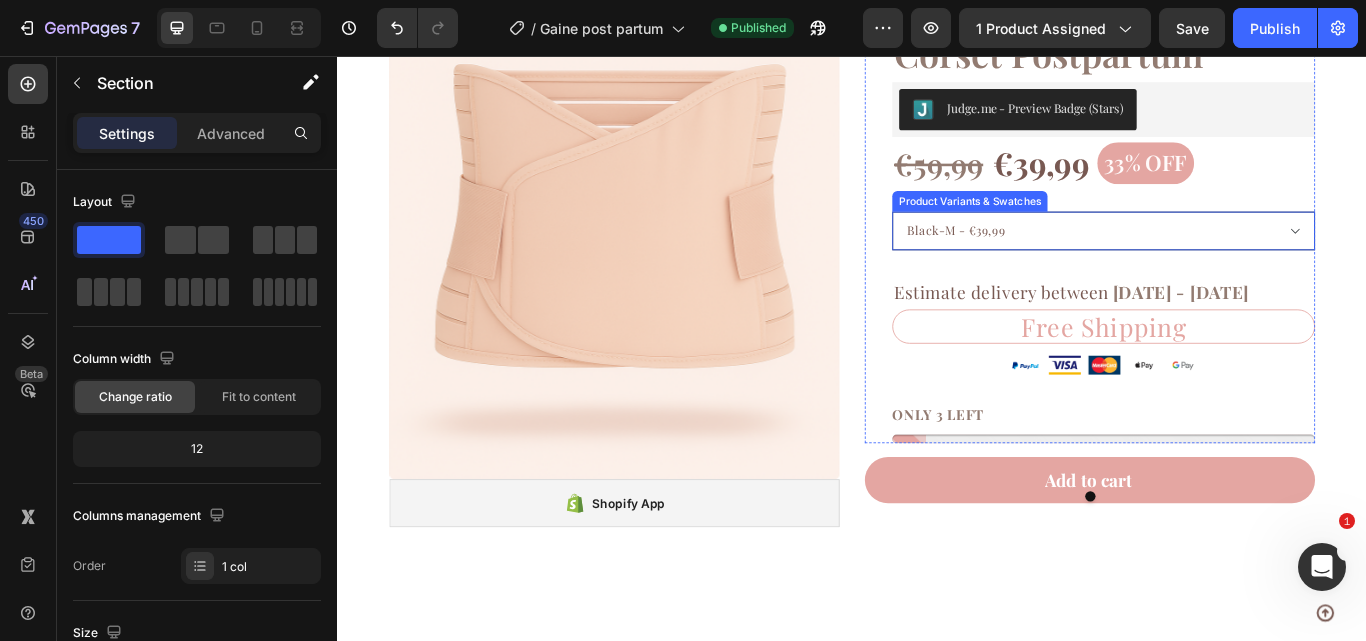 click on "Black-M - €39,99  Pink-XL - €39,99  Black-XL - €39,99  Black-L - €39,99  Apricot-XL - €39,99  Apricot-L - €39,99  Pink-L - €39,99  Pink-M - €39,99  Apricot-M - €39,99" at bounding box center [1230, 260] 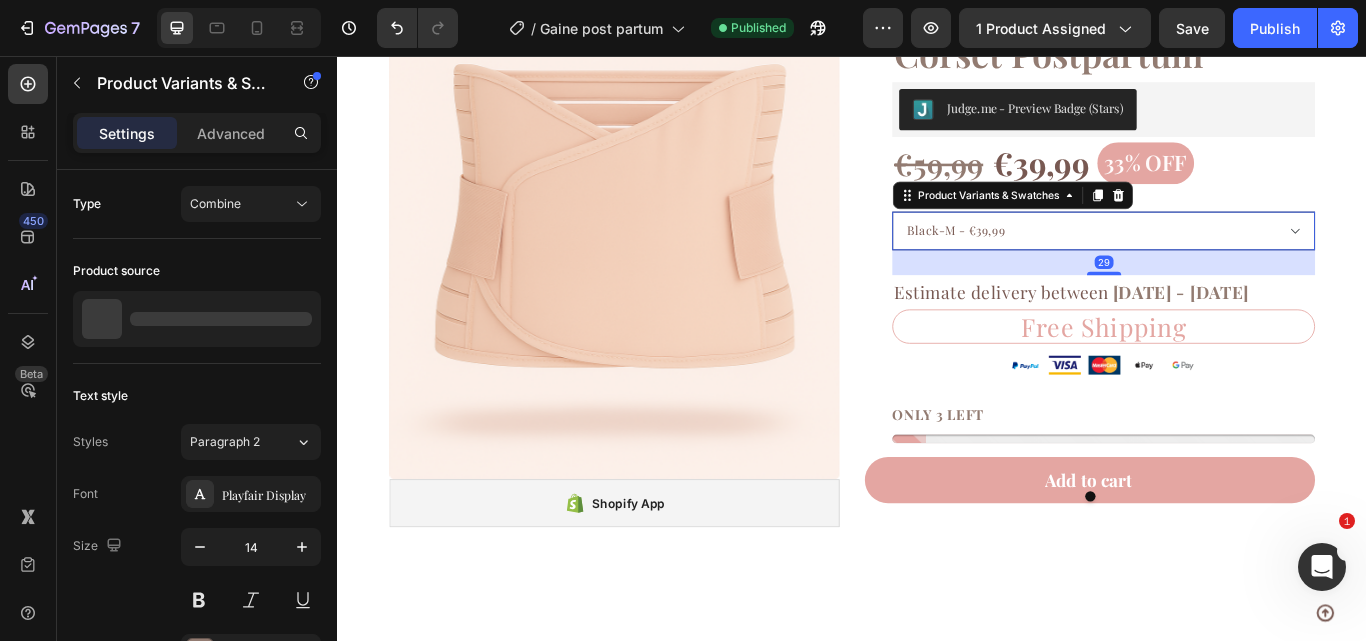click on "Black-M - €39,99  Pink-XL - €39,99  Black-XL - €39,99  Black-L - €39,99  Apricot-XL - €39,99  Apricot-L - €39,99  Pink-L - €39,99  Pink-M - €39,99  Apricot-M - €39,99" at bounding box center [1230, 260] 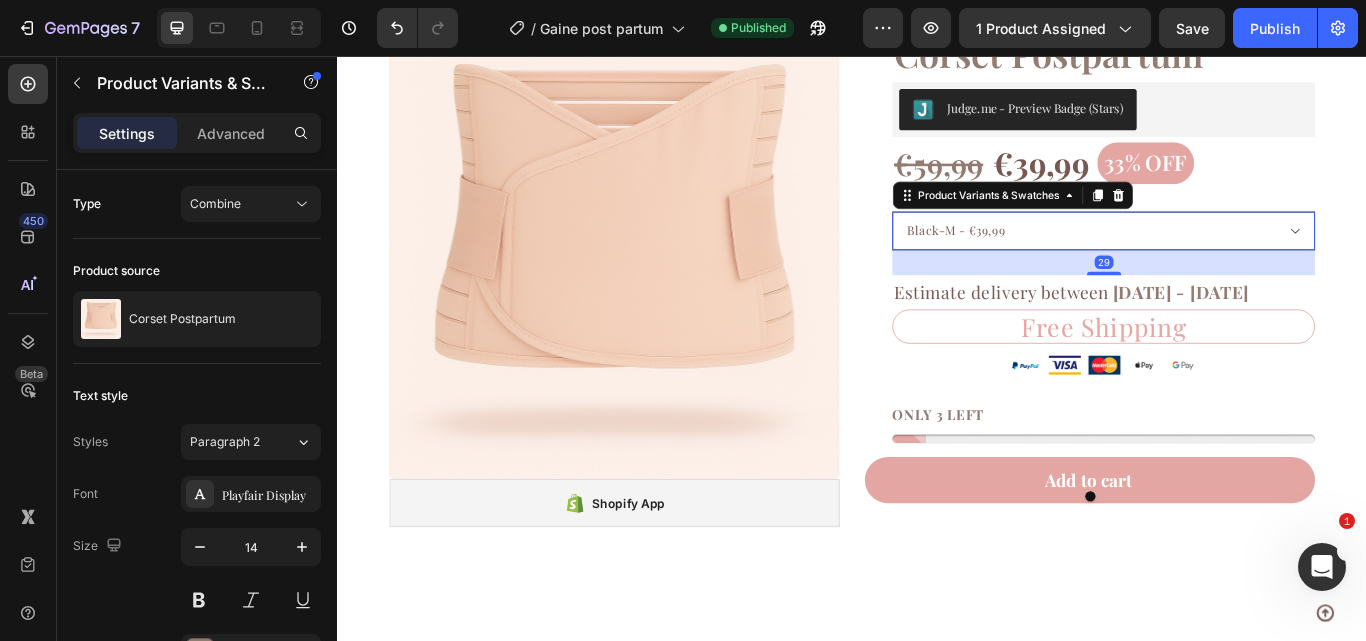 click on "Black-M - €39,99  Pink-XL - €39,99  Black-XL - €39,99  Black-L - €39,99  Apricot-XL - €39,99  Apricot-L - €39,99  Pink-L - €39,99  Pink-M - €39,99  Apricot-M - €39,99" at bounding box center [1230, 260] 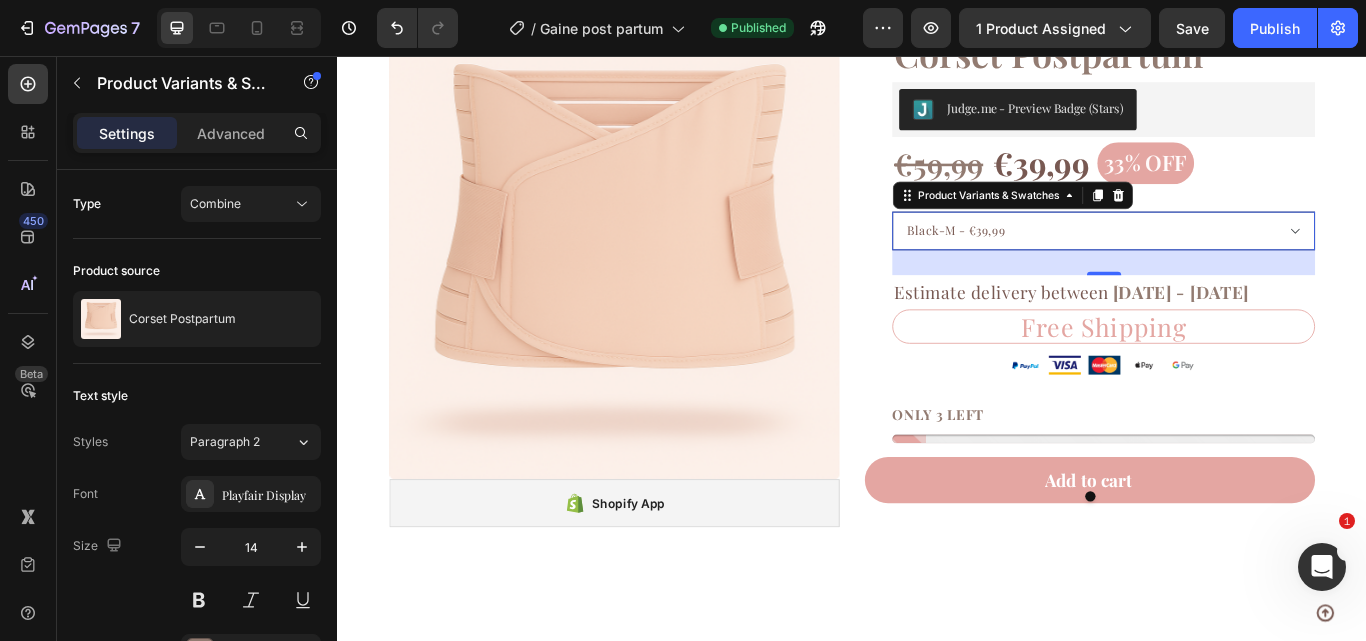 select on "[NUMBER]" 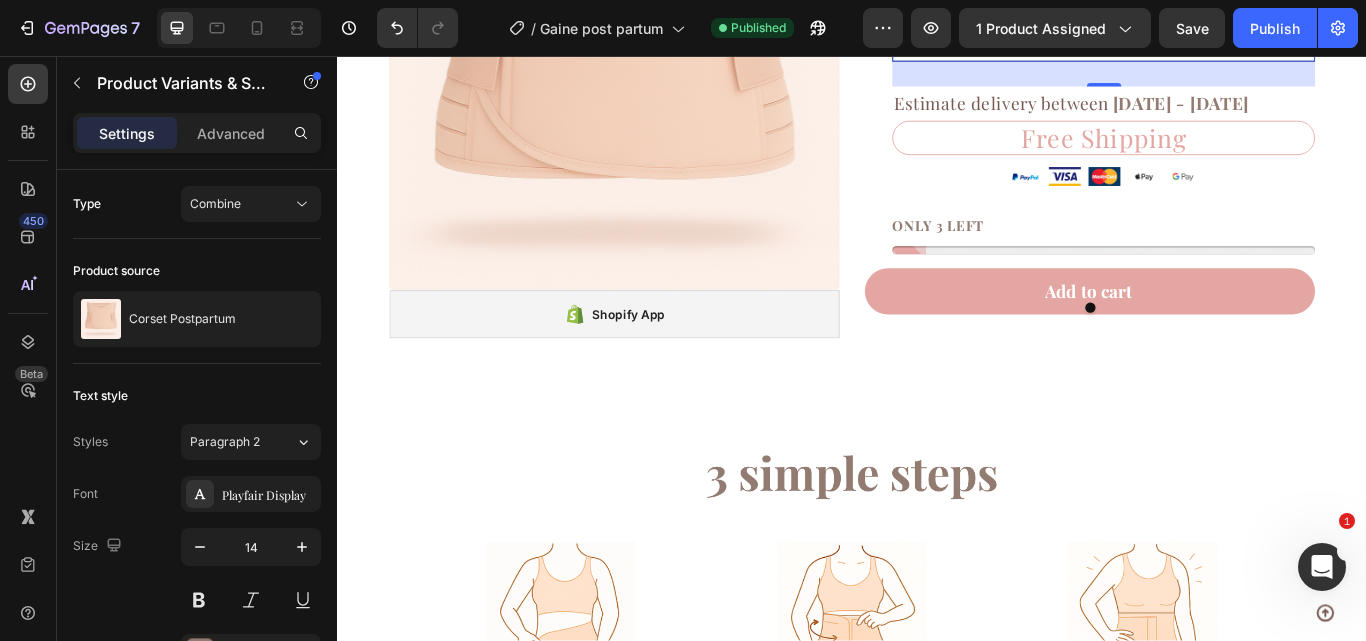 scroll, scrollTop: 4009, scrollLeft: 0, axis: vertical 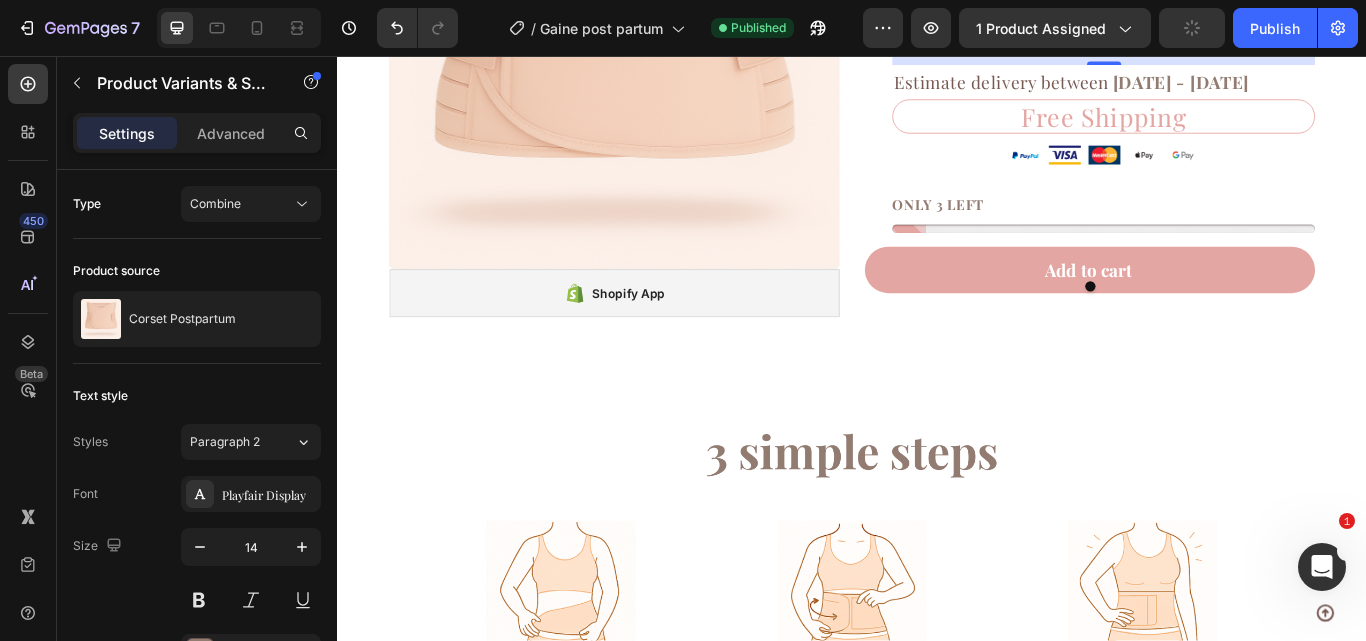 click 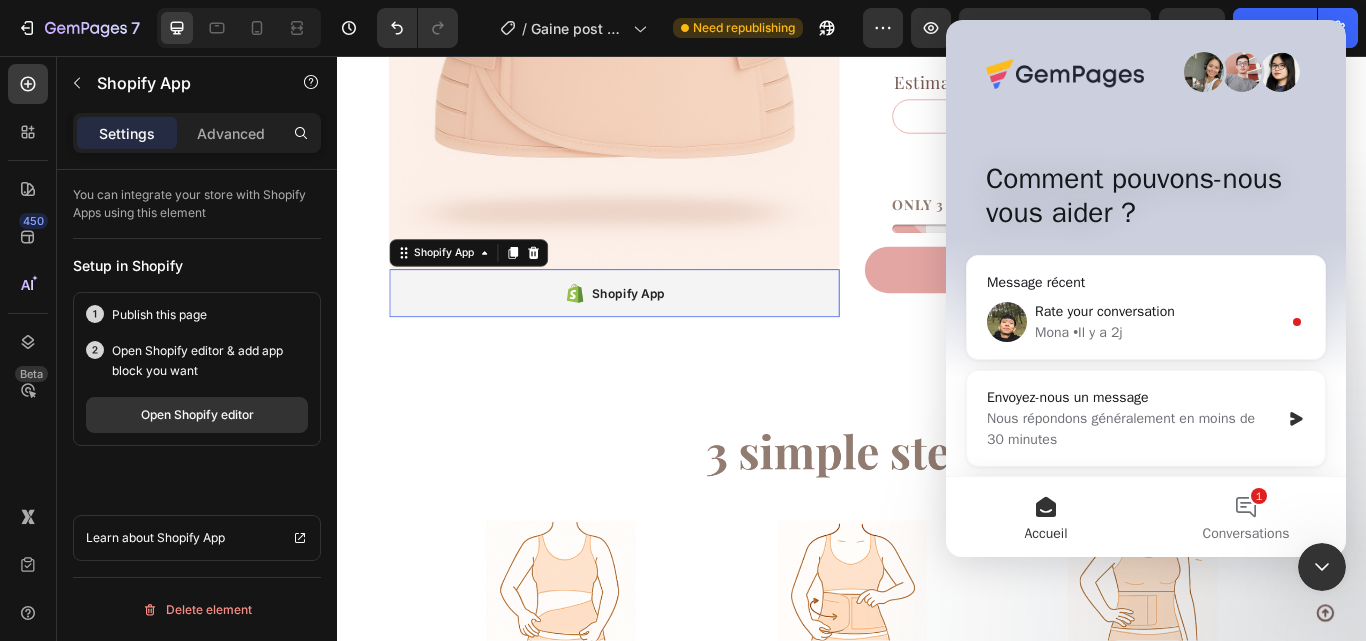 click on "Shopify App" at bounding box center [676, 333] 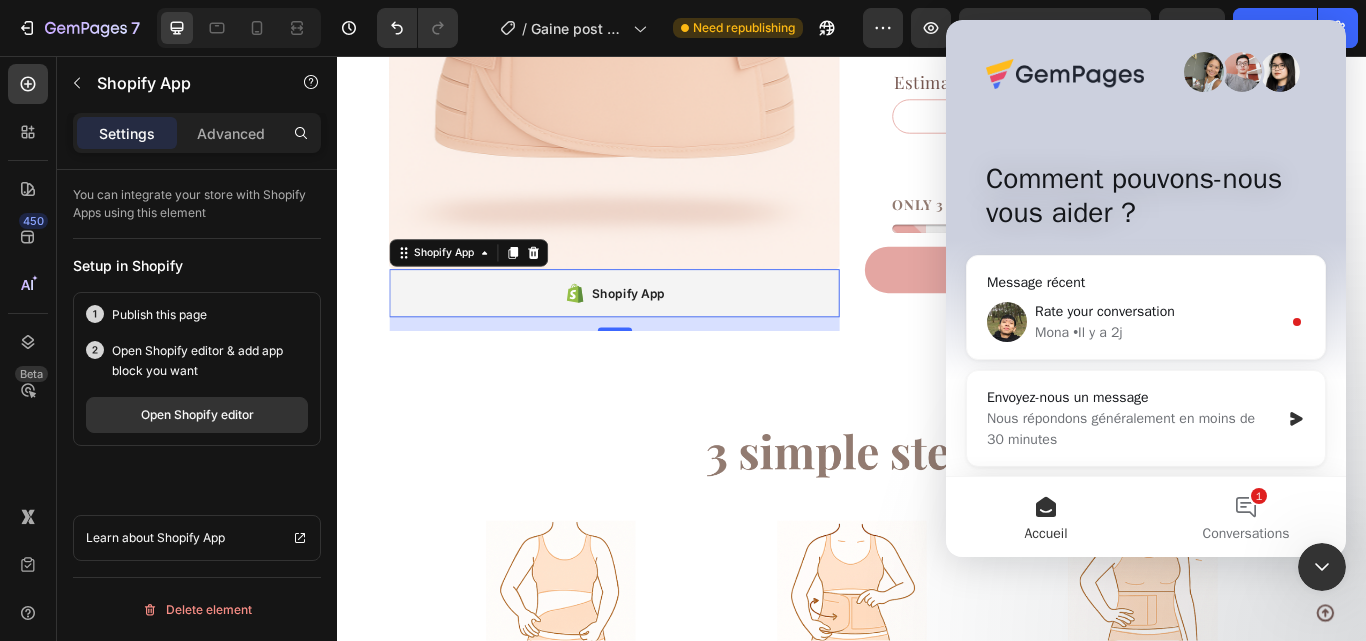 click 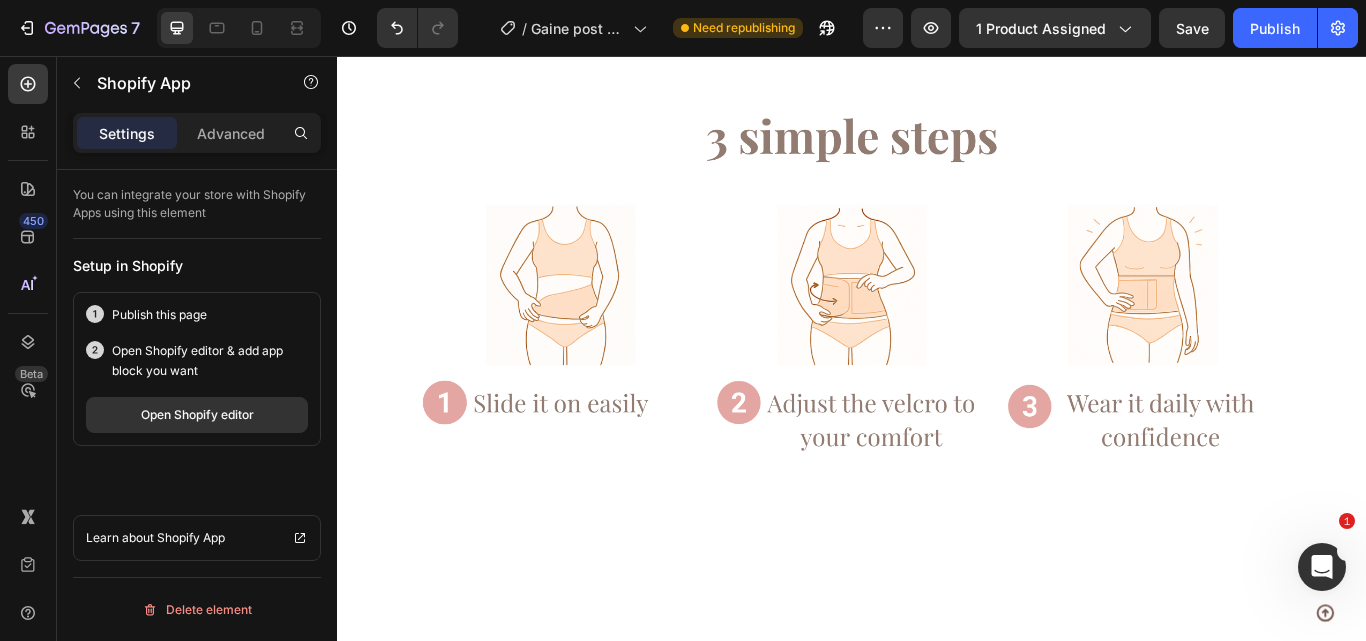 scroll, scrollTop: 4664, scrollLeft: 0, axis: vertical 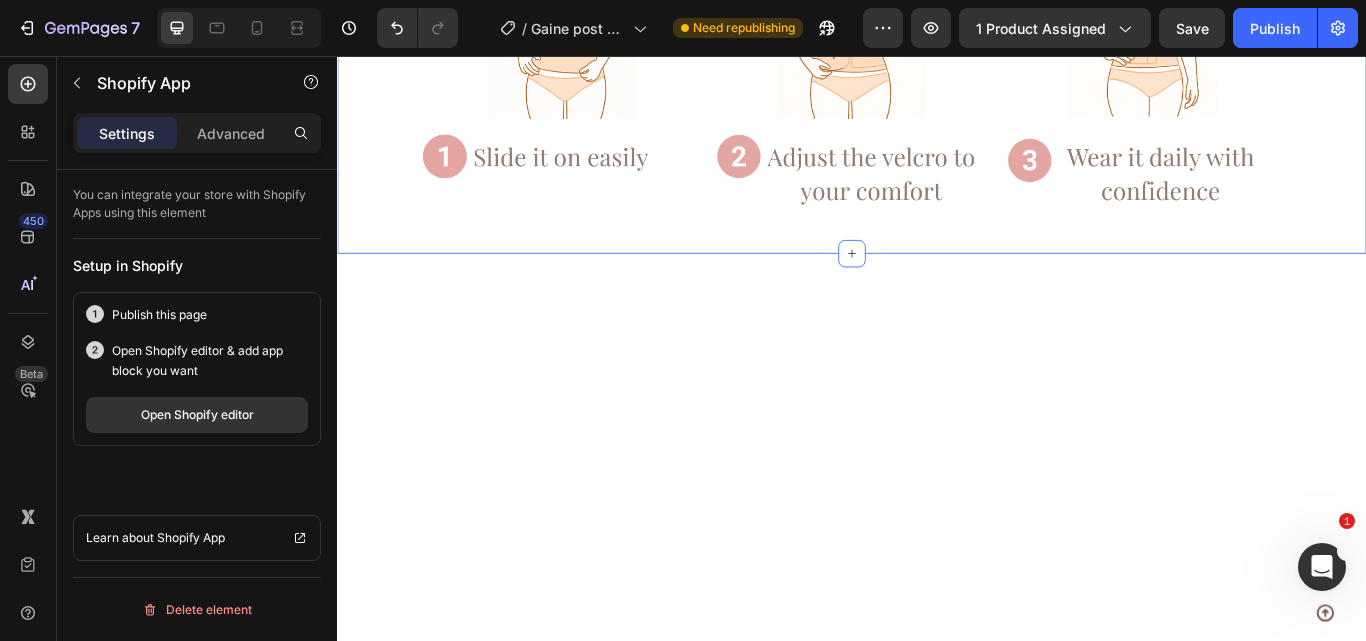select on "[NUMBER]" 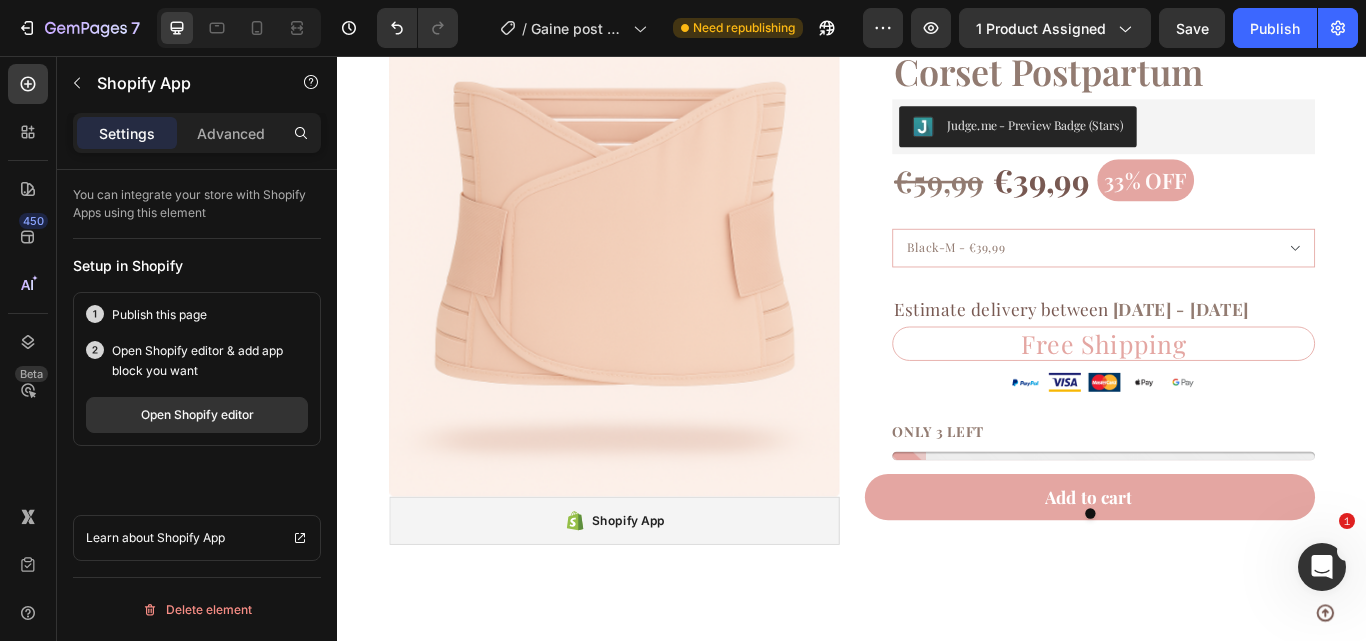 scroll, scrollTop: 3301, scrollLeft: 0, axis: vertical 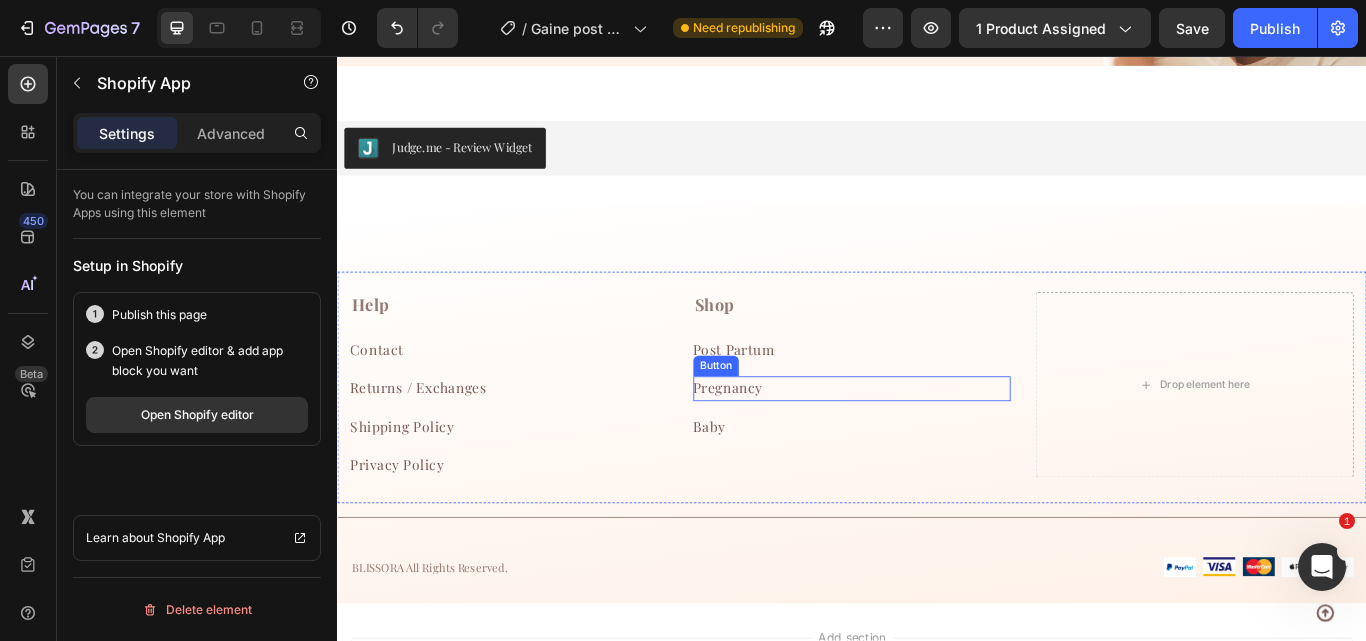 click on "Pregnancy Button" at bounding box center [937, 444] 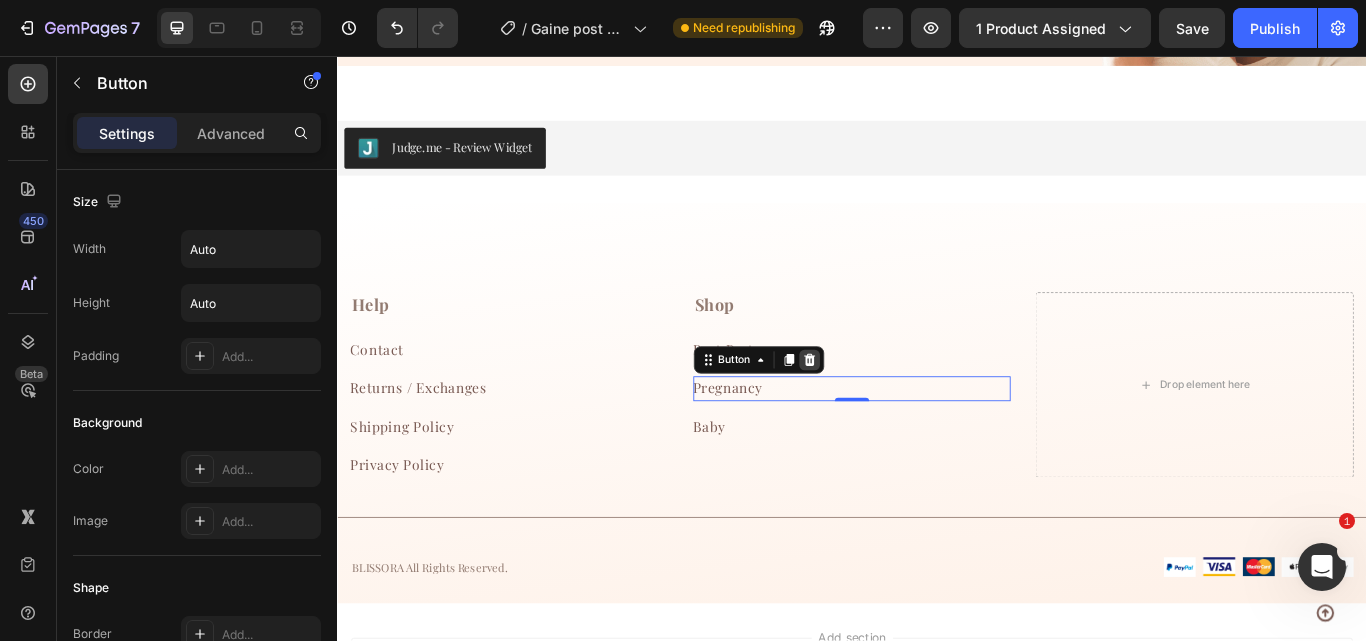 click 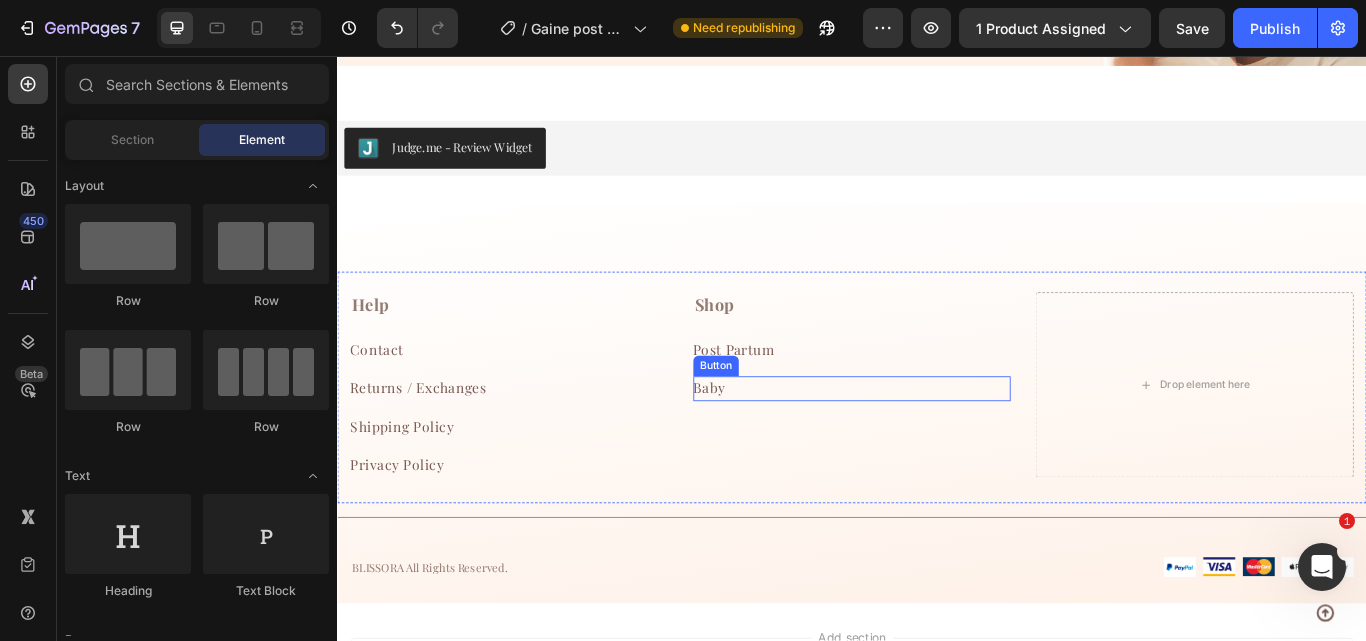 click on "Baby Button" at bounding box center (937, 444) 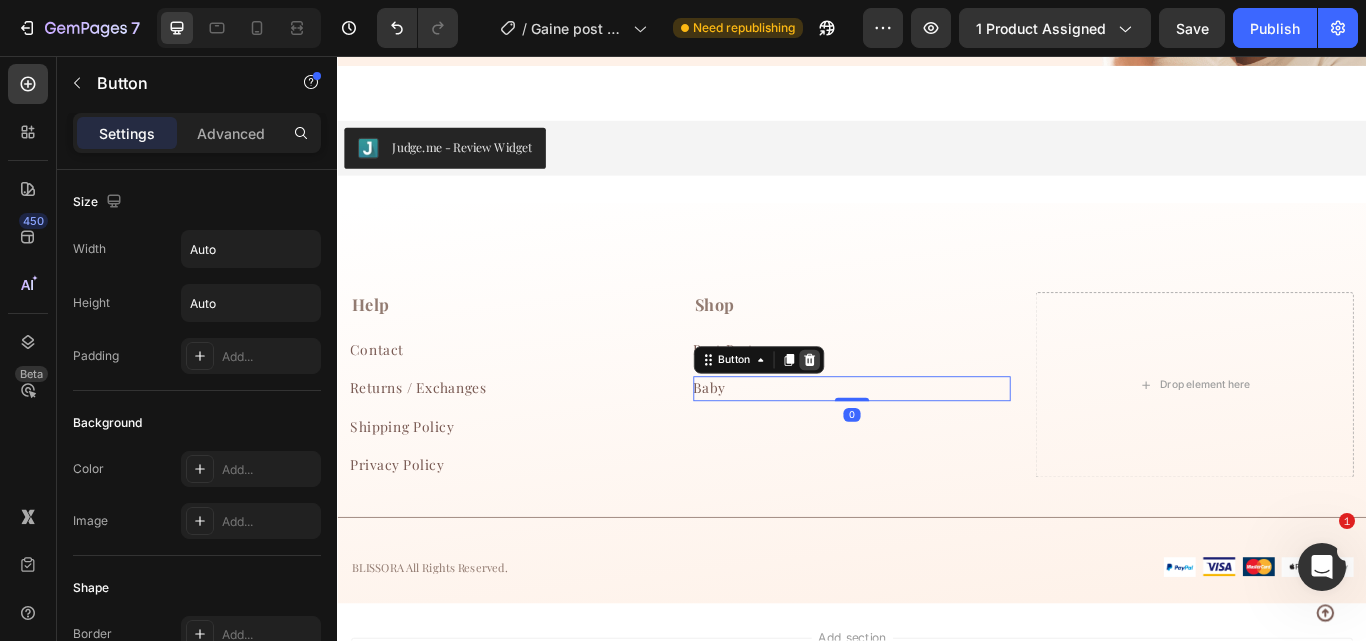 click 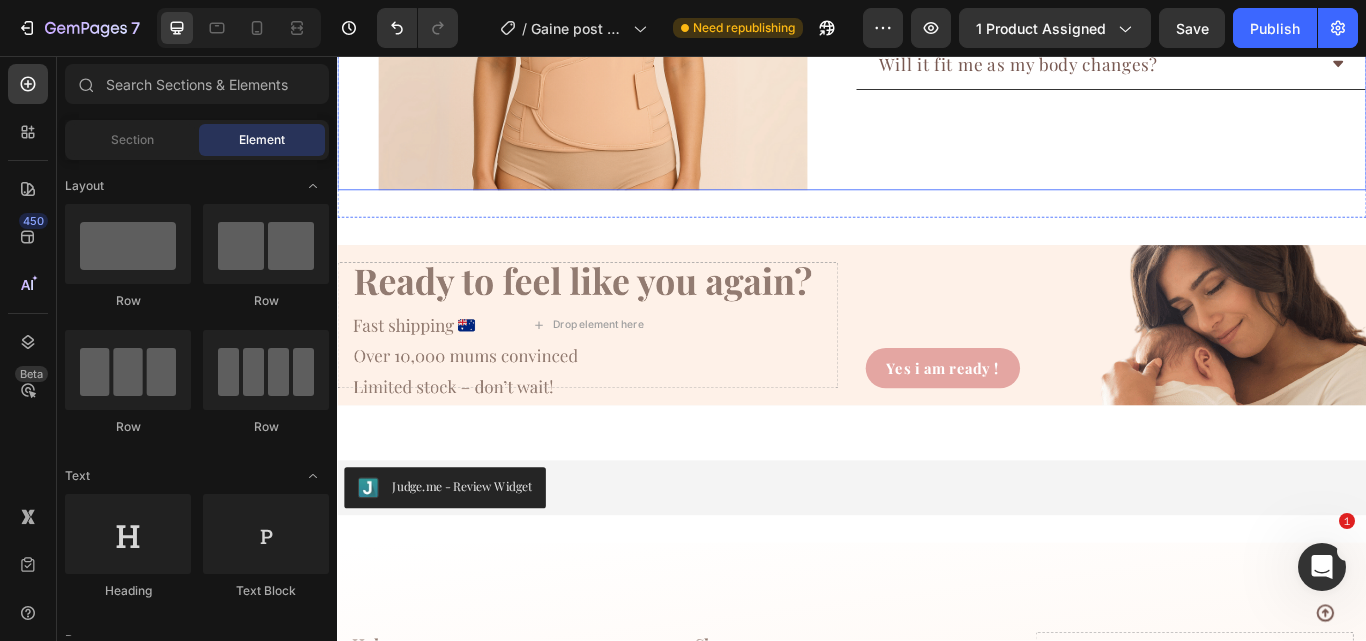 scroll, scrollTop: 4548, scrollLeft: 0, axis: vertical 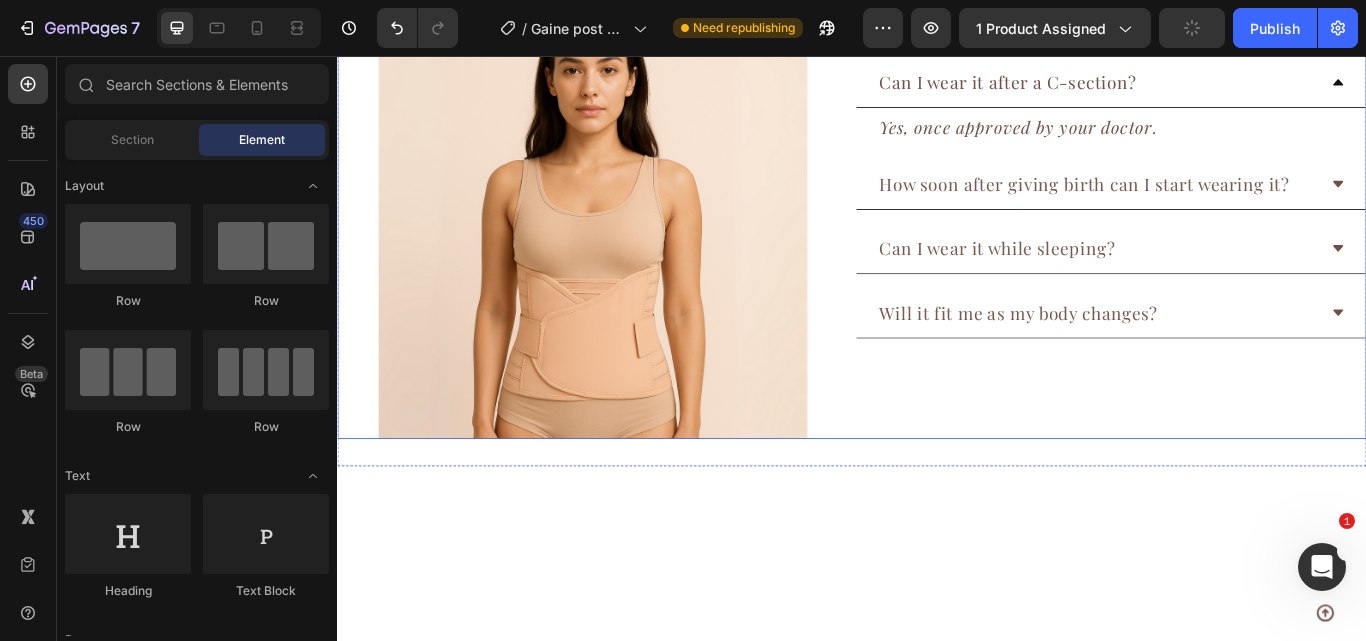 select on "[NUMBER]" 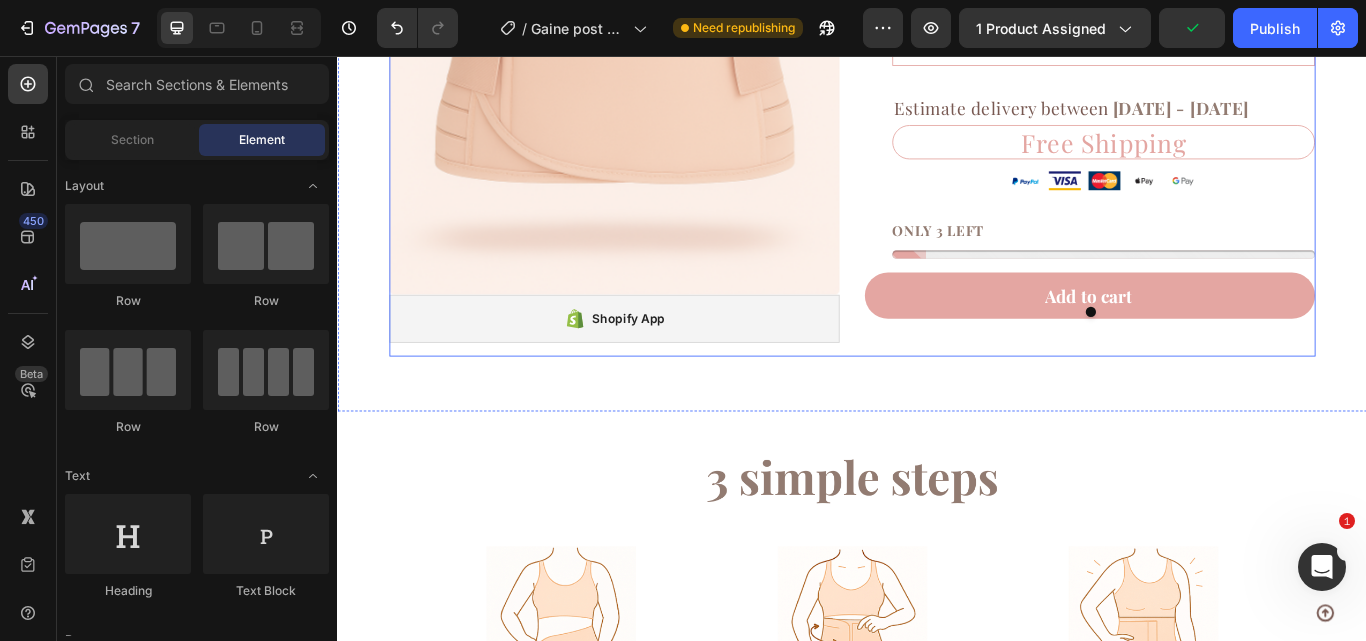 scroll, scrollTop: 3546, scrollLeft: 0, axis: vertical 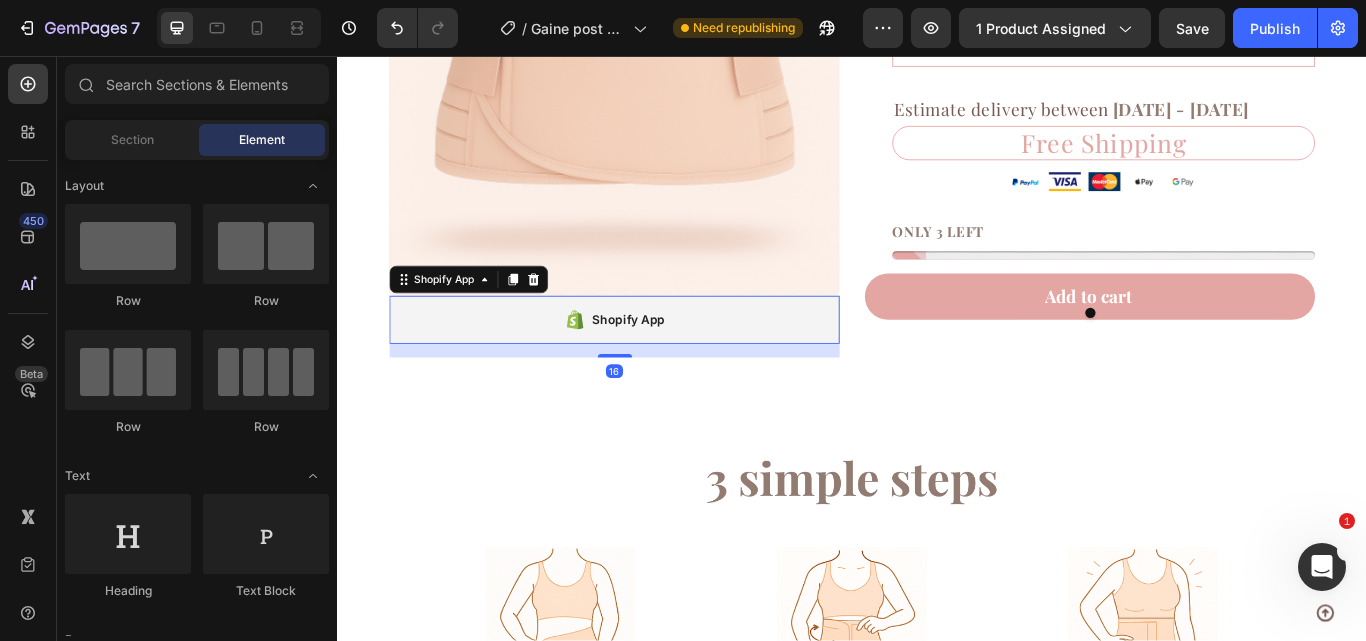 click on "Shopify App" at bounding box center (659, 364) 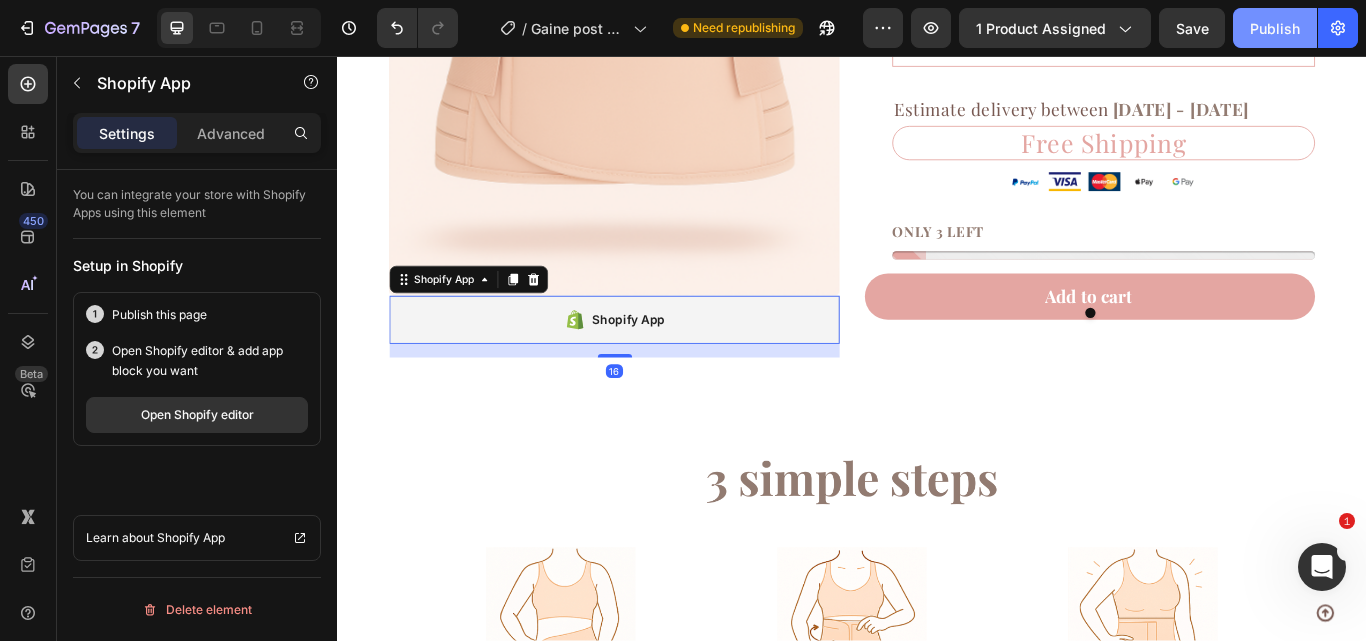 click on "Publish" 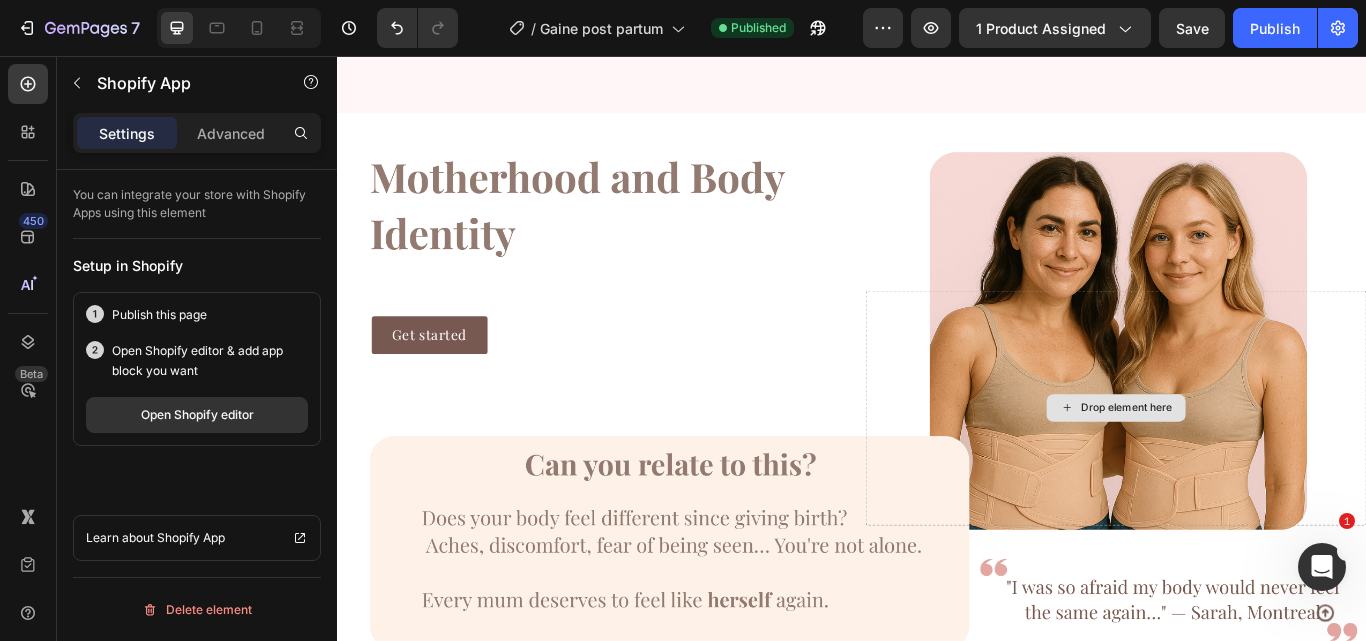 scroll, scrollTop: 89, scrollLeft: 0, axis: vertical 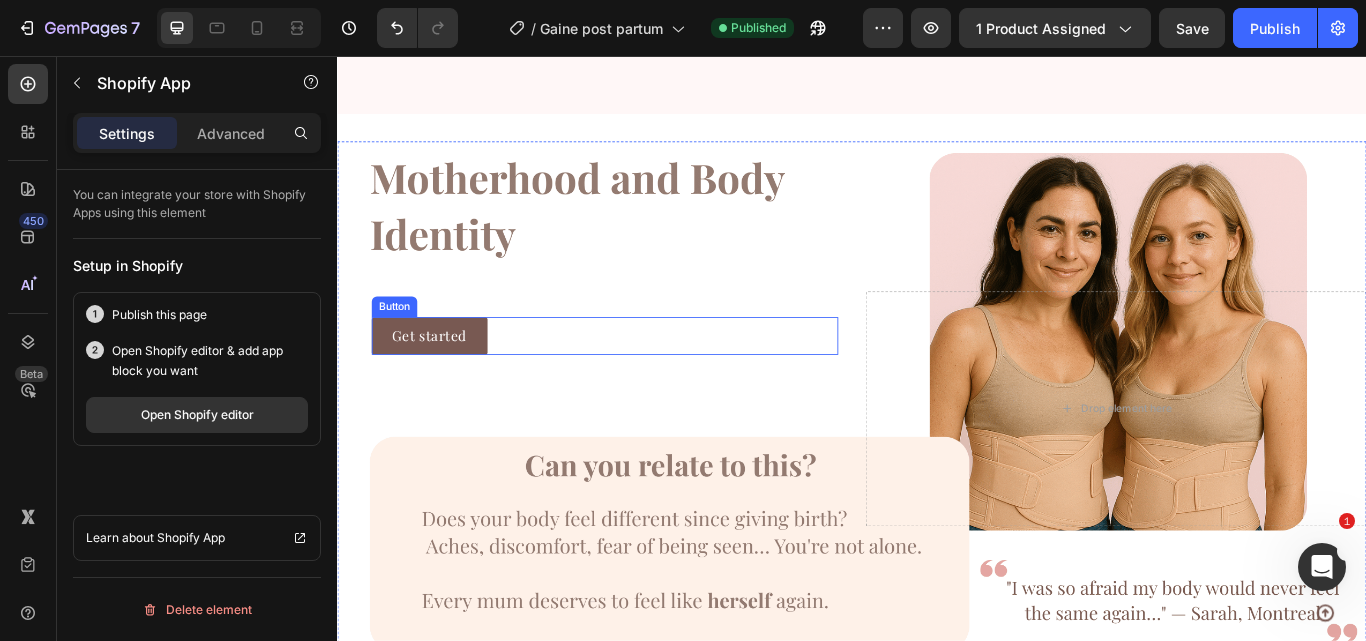 click on "Get started Button" at bounding box center [649, 383] 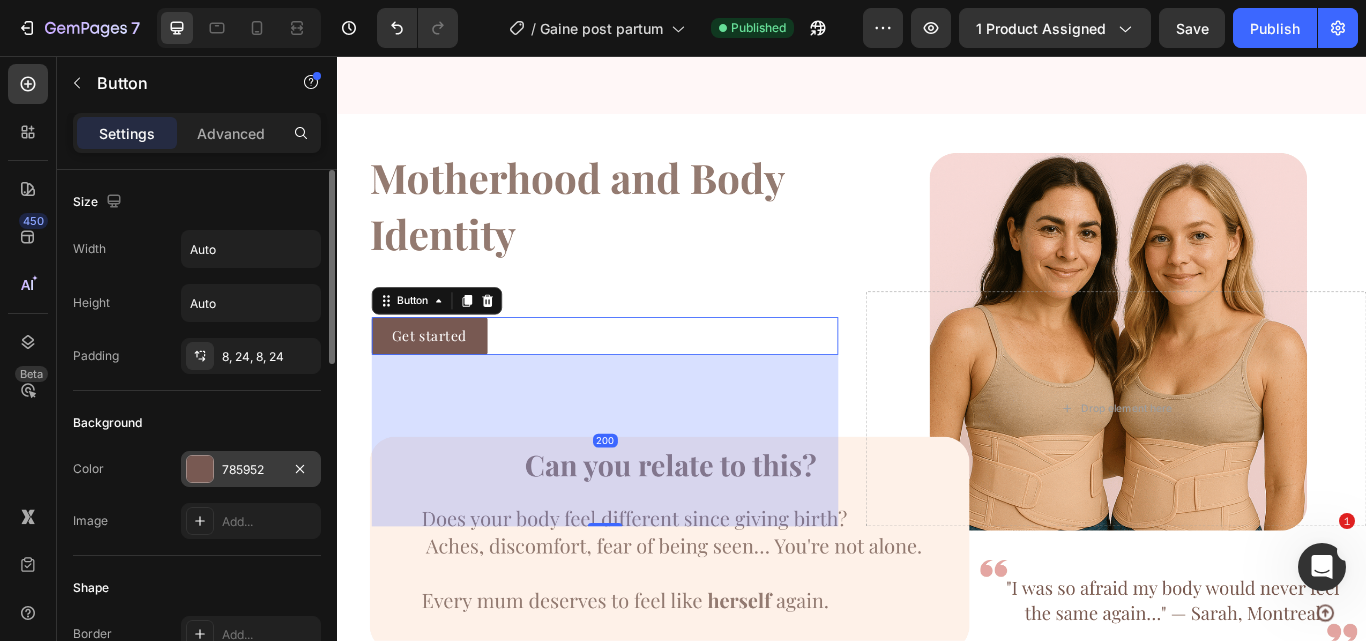 click at bounding box center (200, 469) 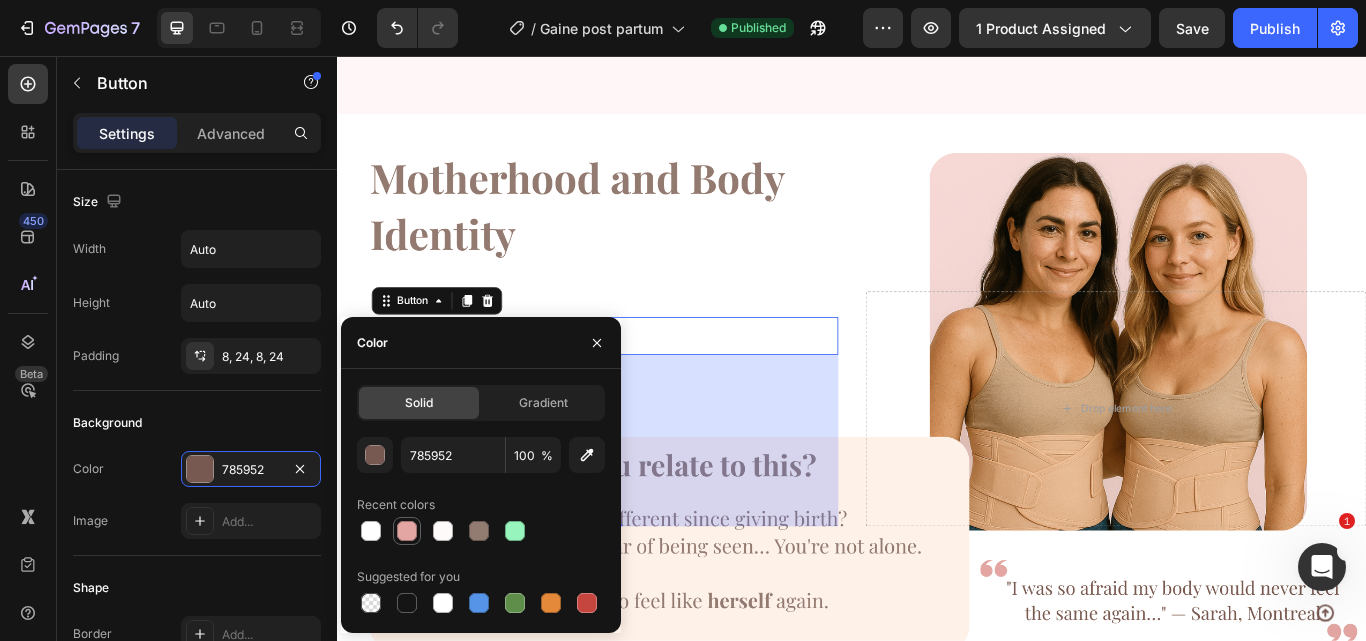click at bounding box center (407, 531) 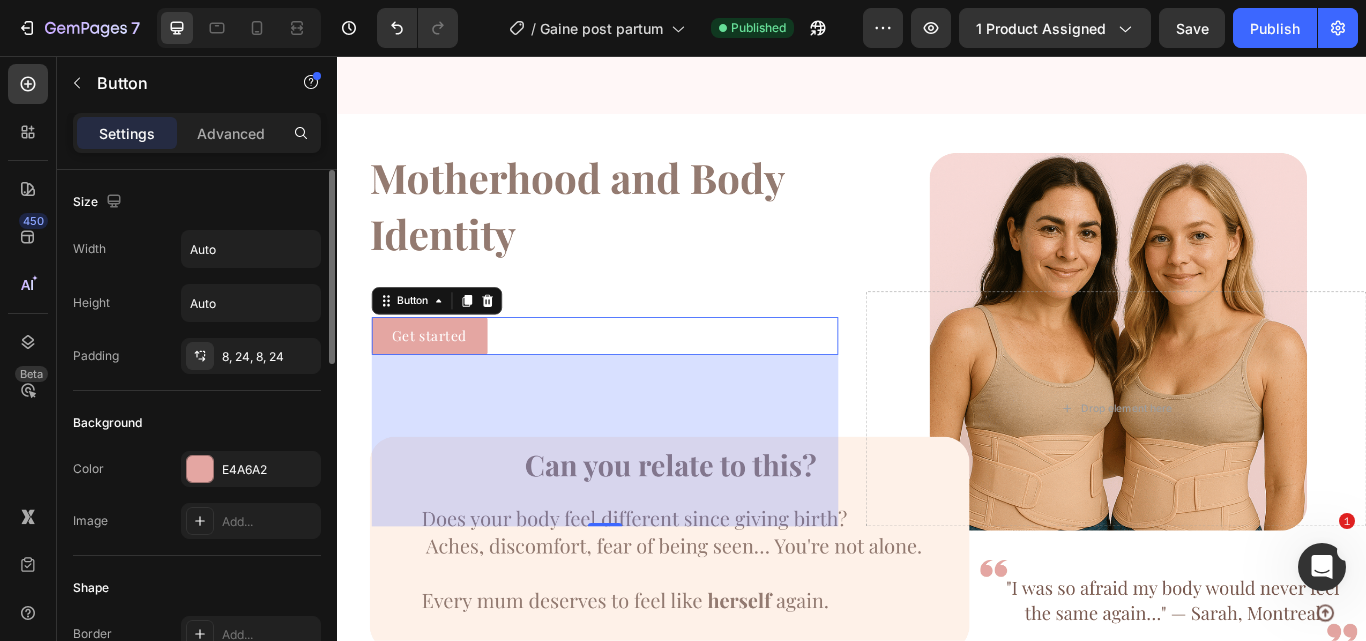 click on "Background" at bounding box center (197, 423) 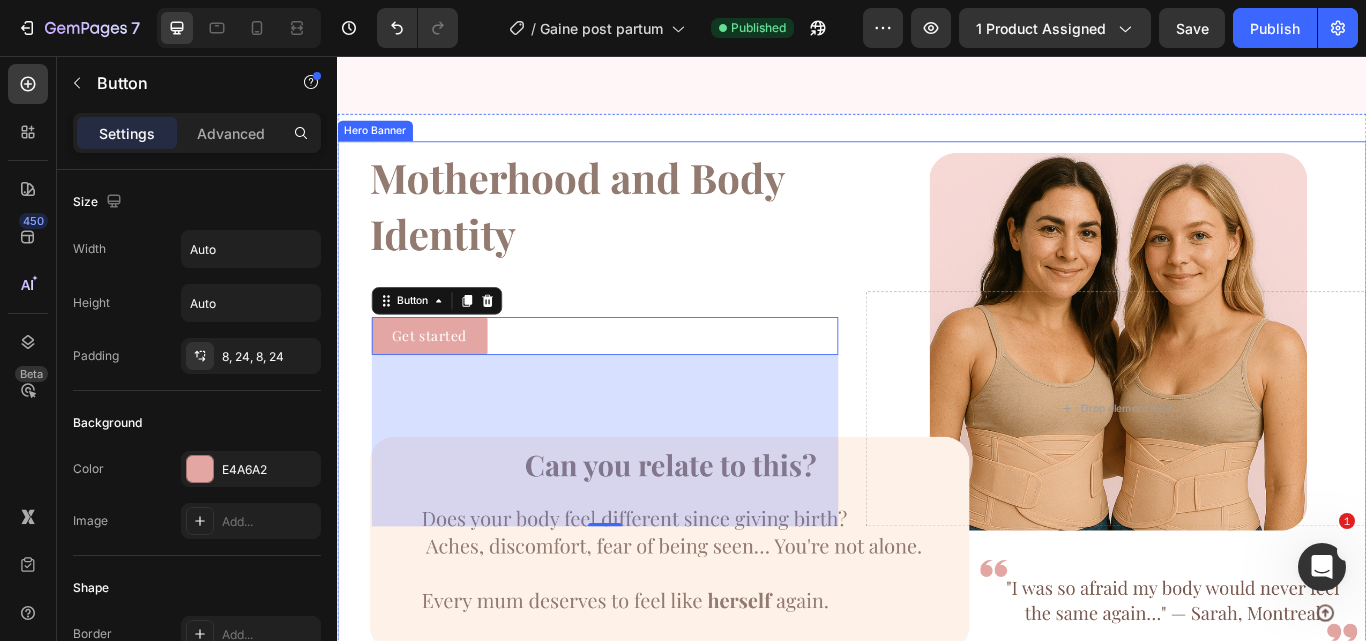 click at bounding box center [937, 468] 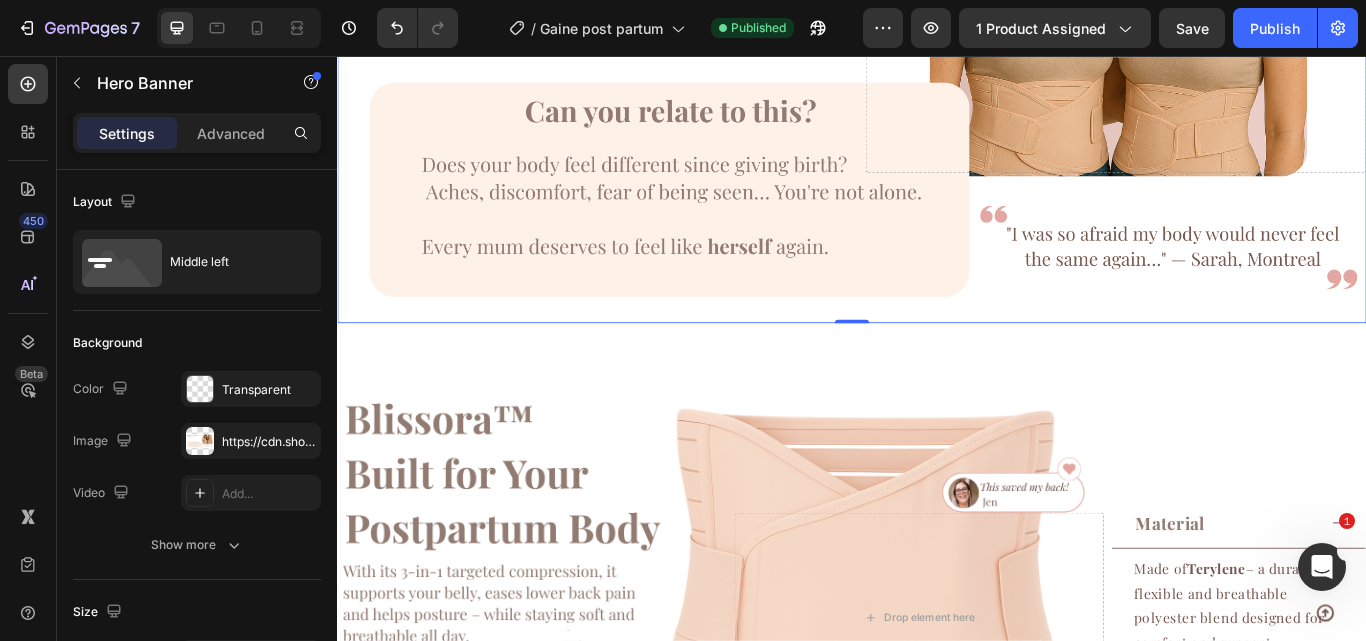 scroll, scrollTop: 678, scrollLeft: 0, axis: vertical 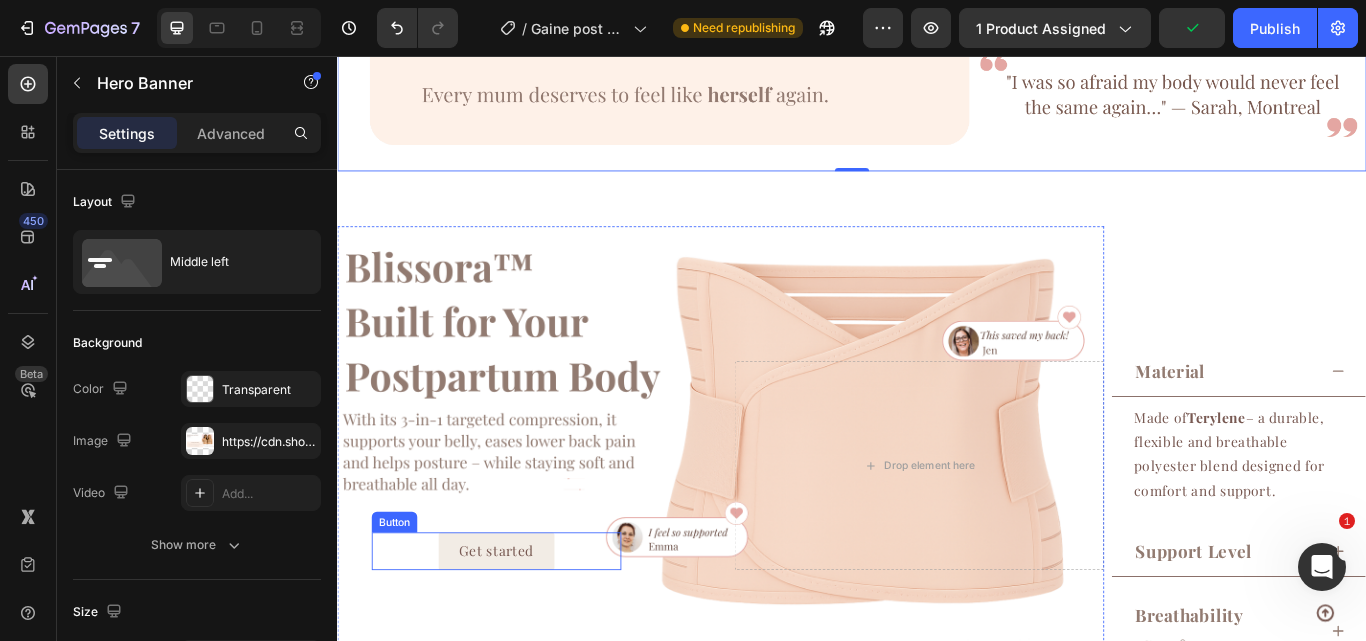 click on "Get started" at bounding box center (522, 634) 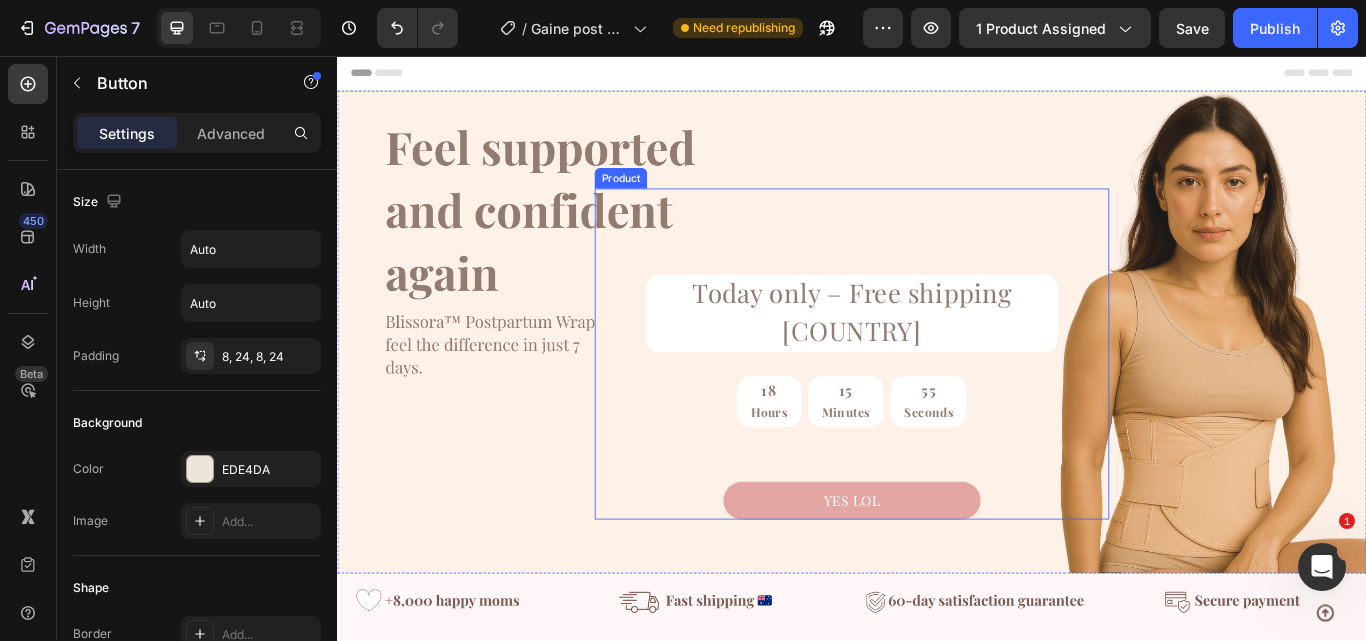 scroll, scrollTop: 265, scrollLeft: 0, axis: vertical 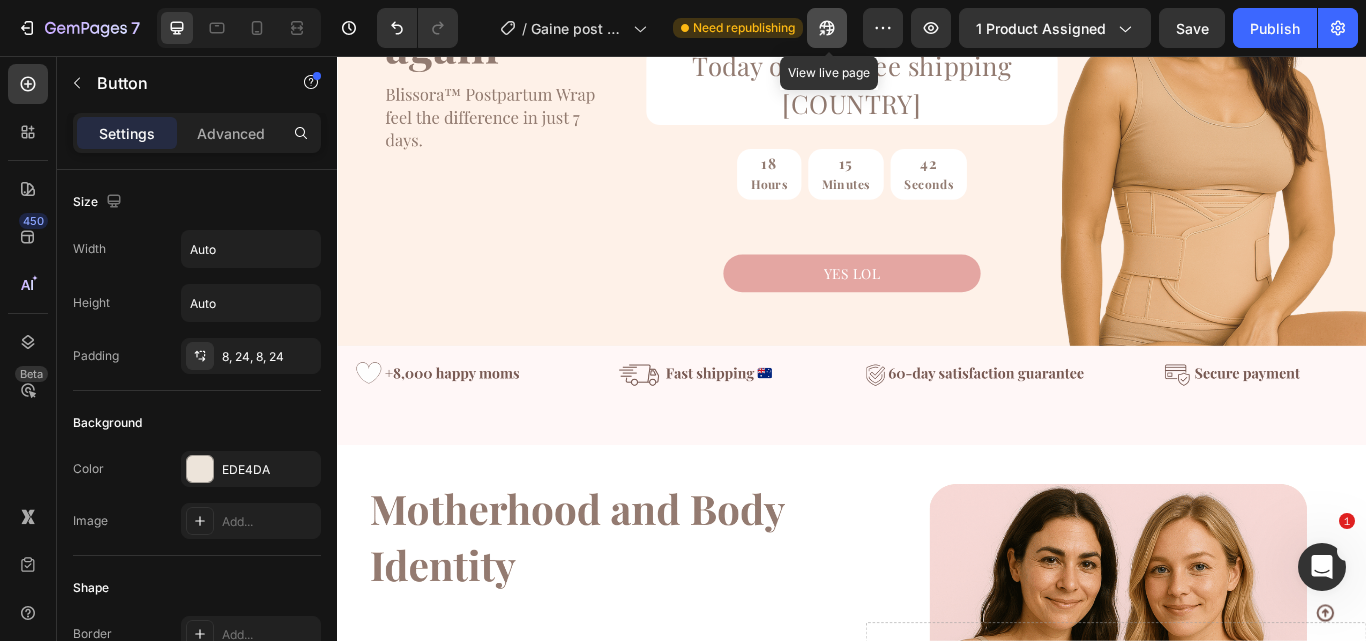 click 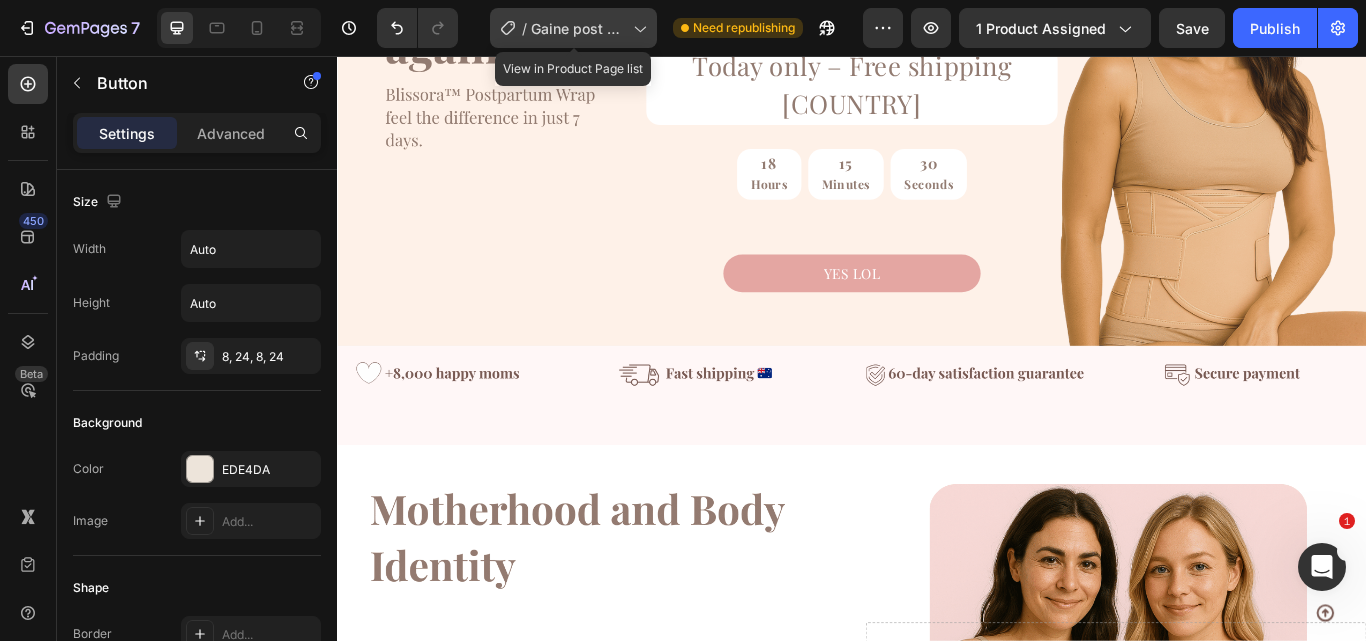 click on "Gaine post partum" at bounding box center [578, 28] 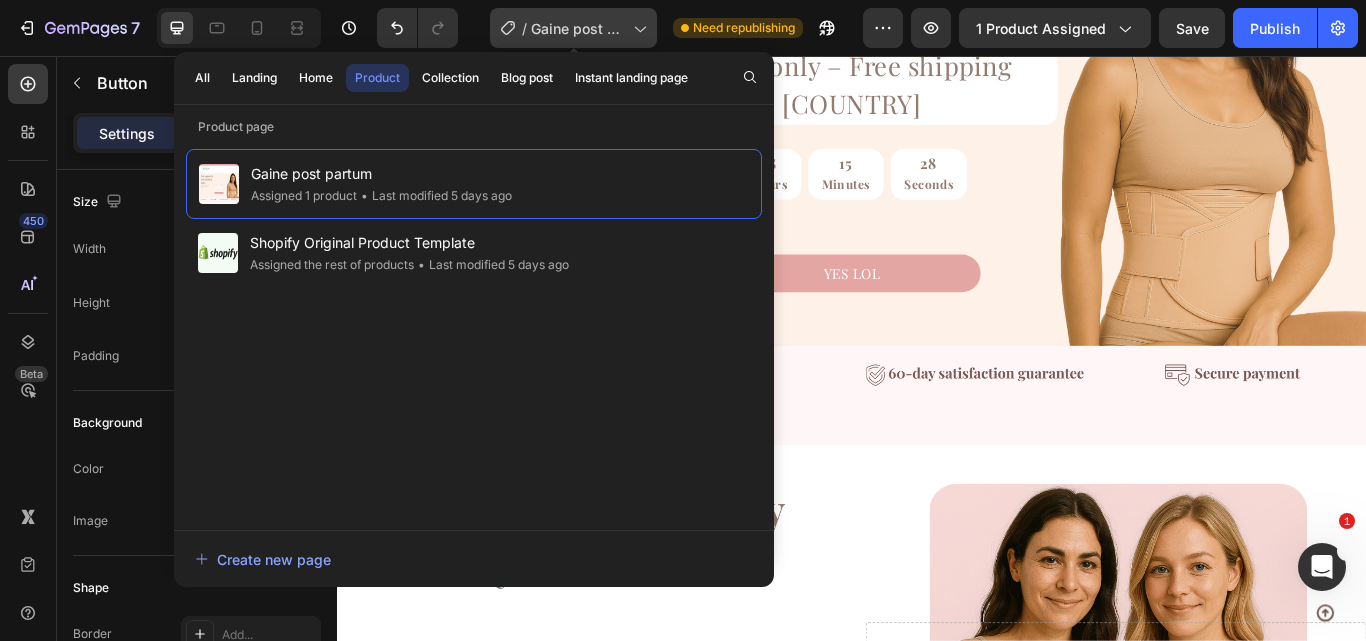 click on "Gaine post partum" at bounding box center [578, 28] 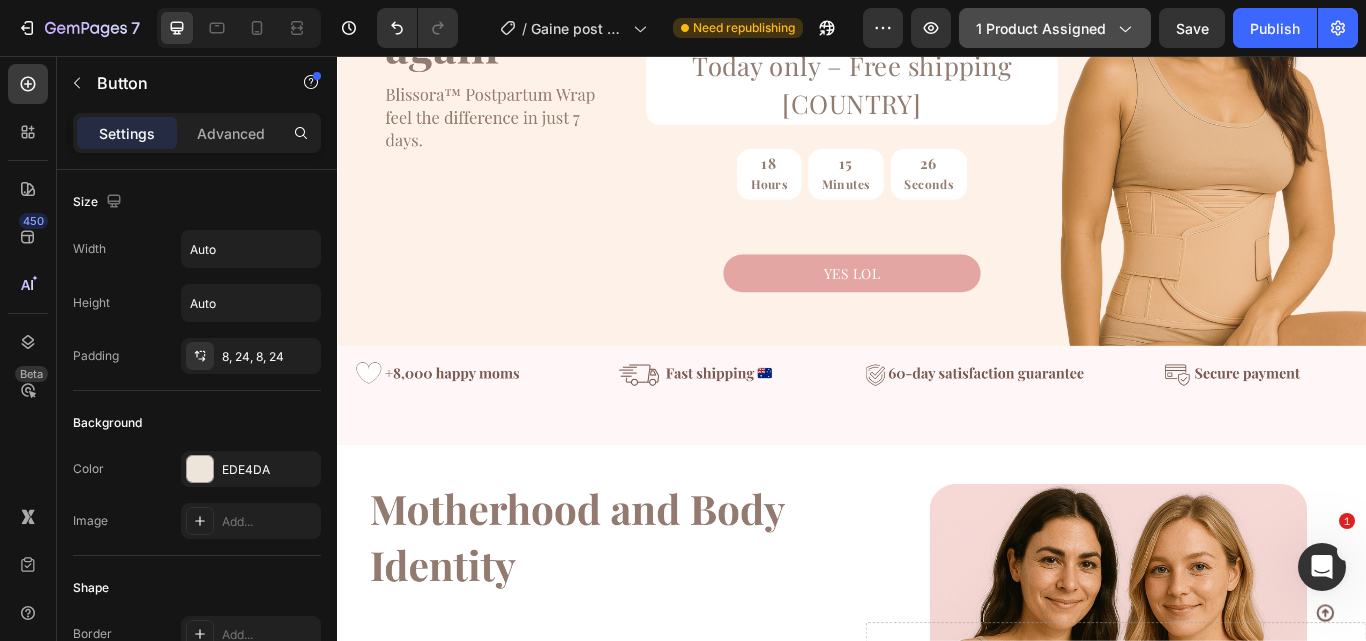 click on "1 product assigned" 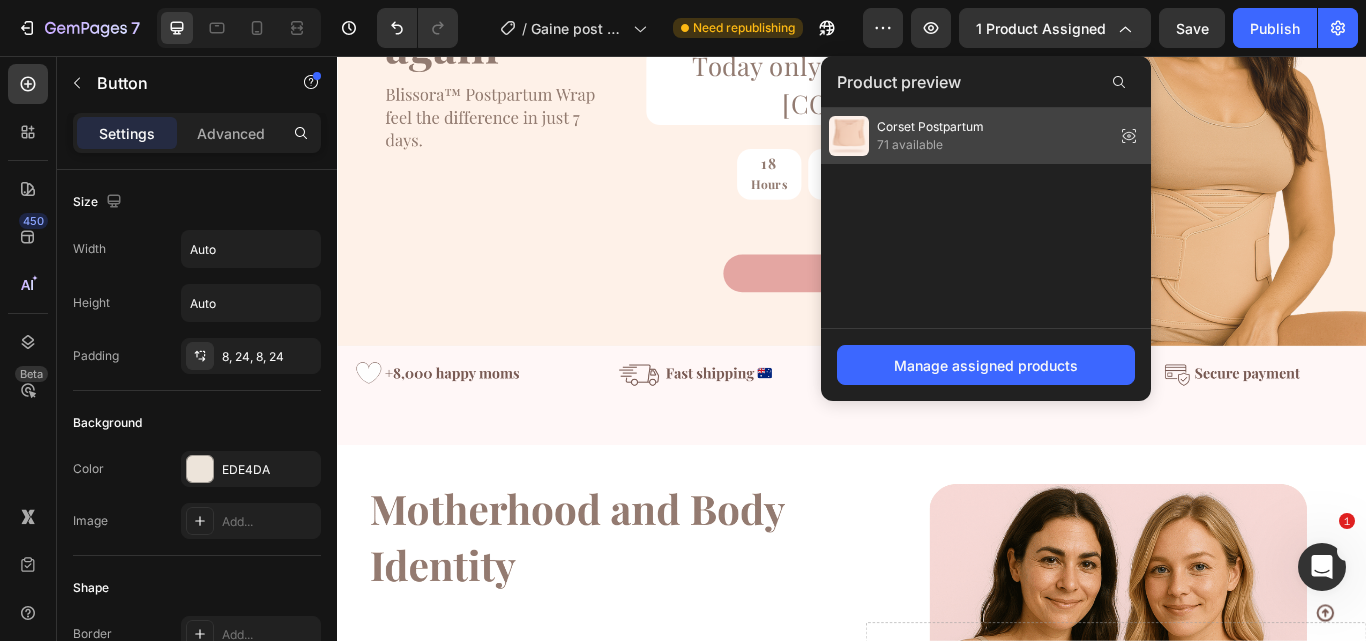 drag, startPoint x: 933, startPoint y: 137, endPoint x: 490, endPoint y: 326, distance: 481.63263 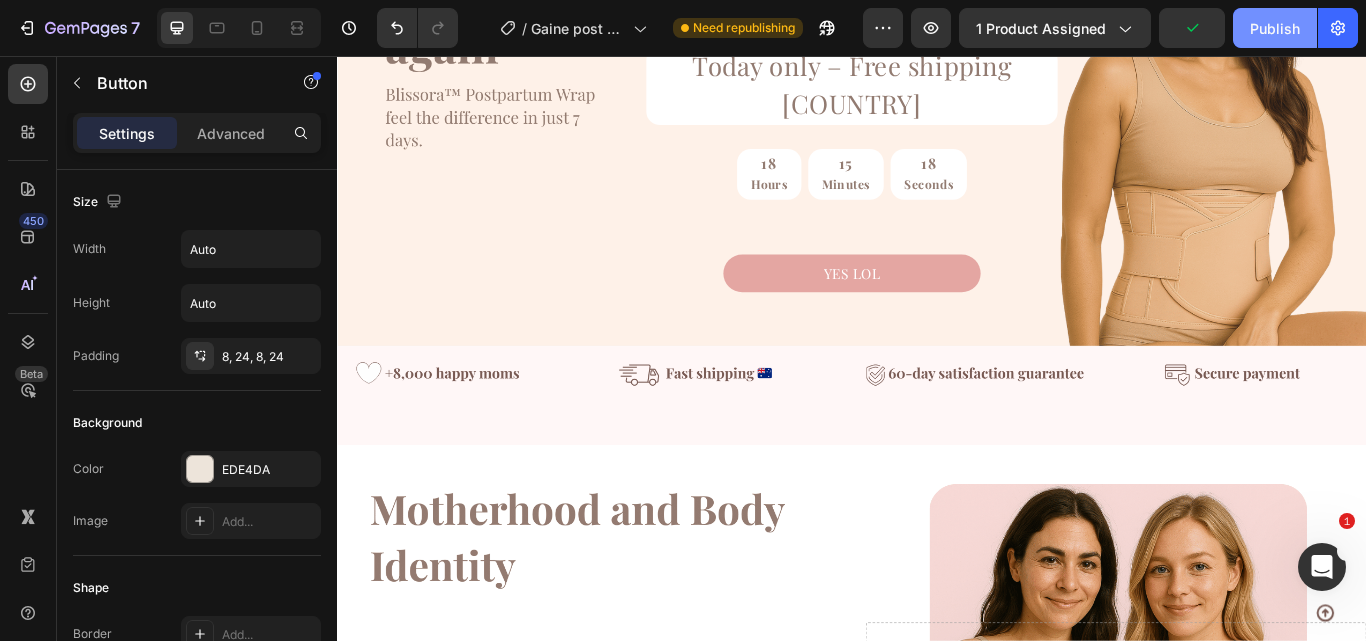click on "Publish" at bounding box center (1275, 28) 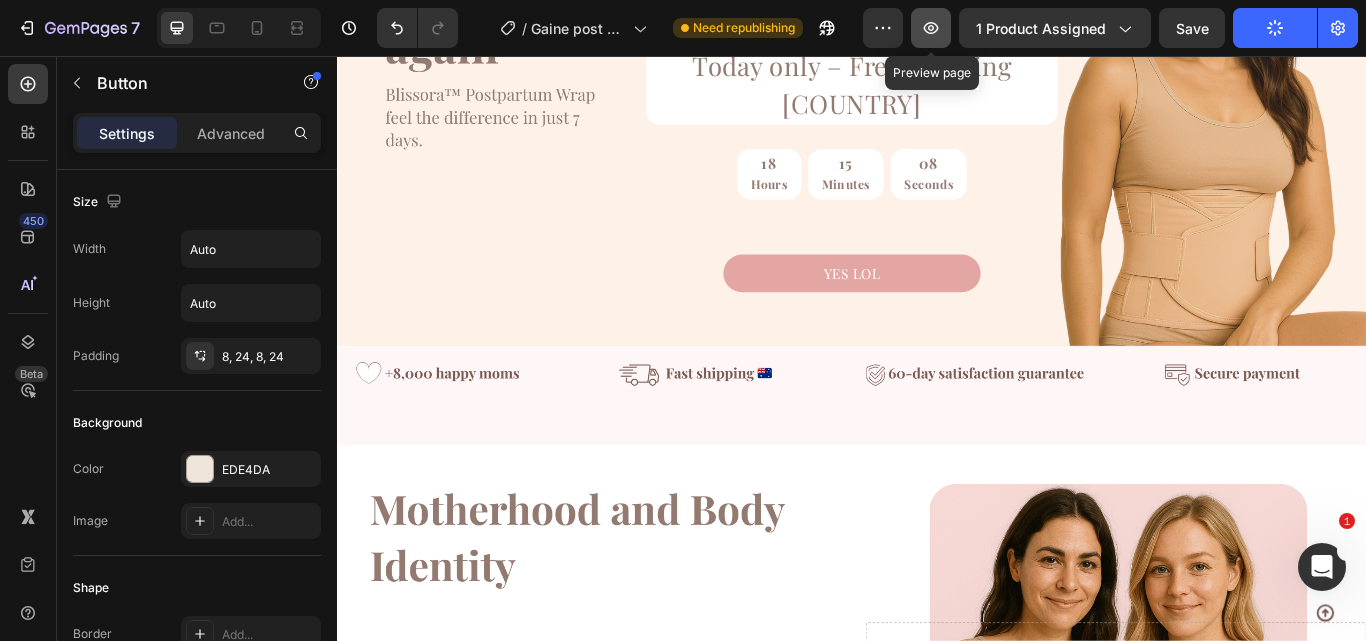 click 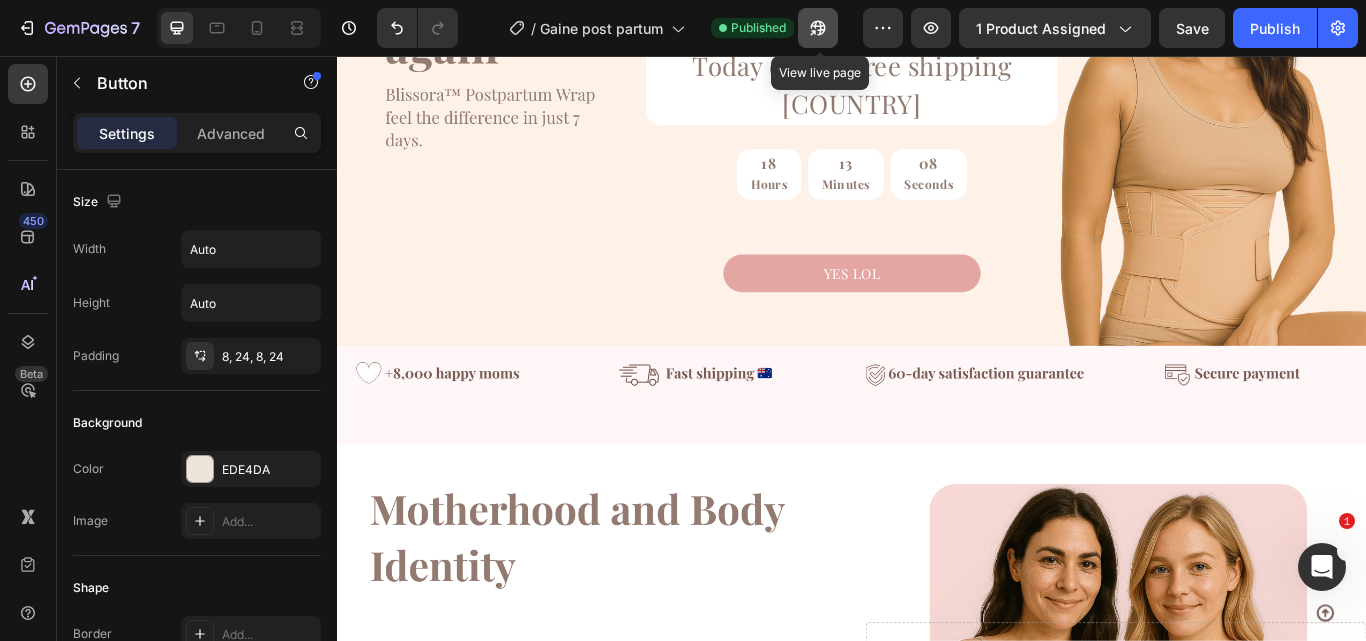 click 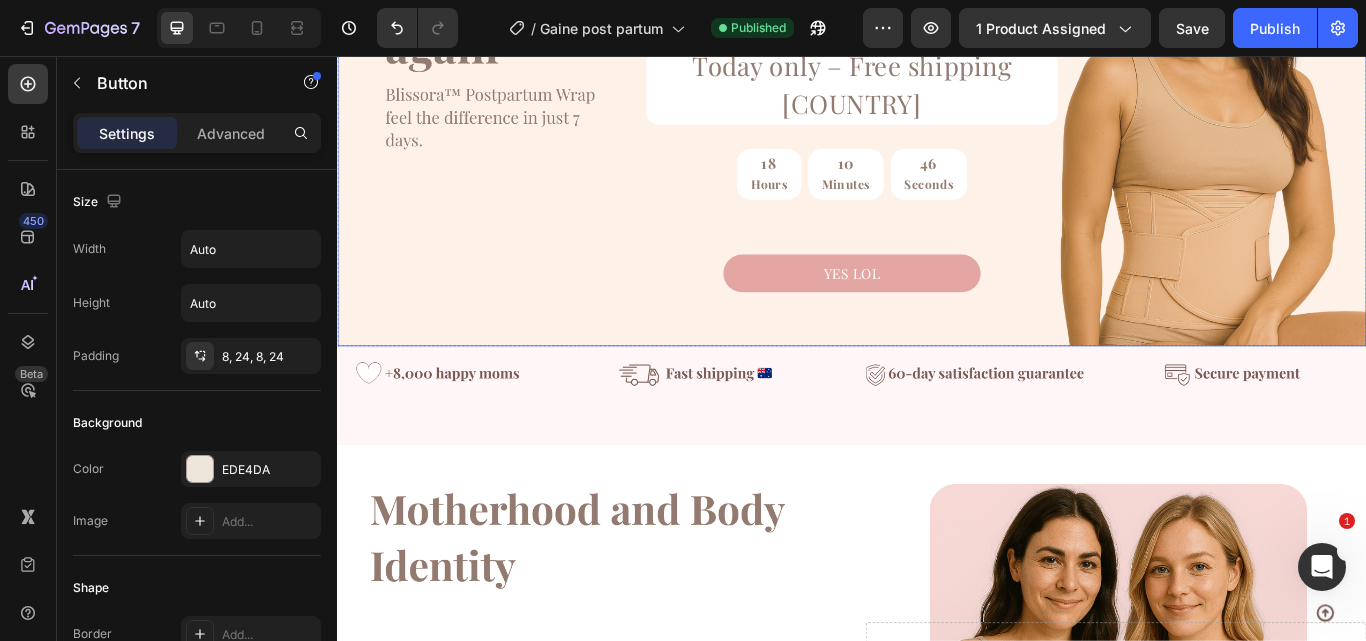 click on "Today only – Free shipping [COUNTRY] Text Block 18 Hours 10 Minutes 46 Seconds Countdown Timer YES LOL Button Product" at bounding box center [937, 113] 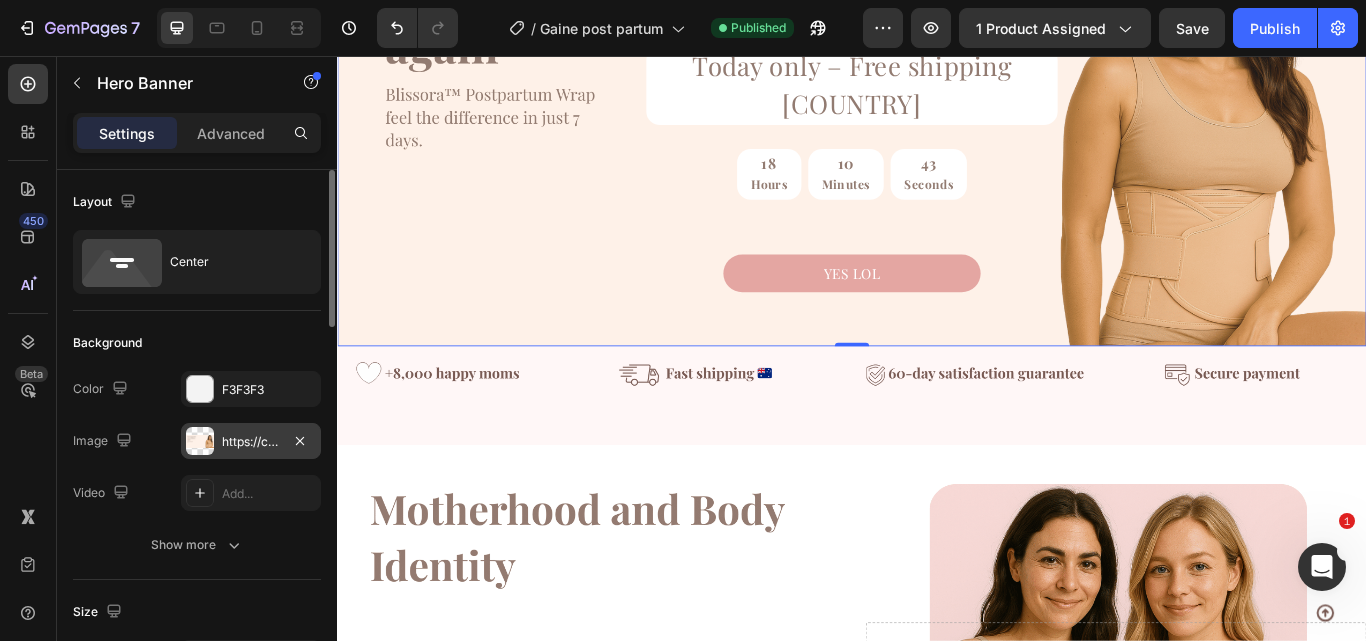 click at bounding box center (200, 441) 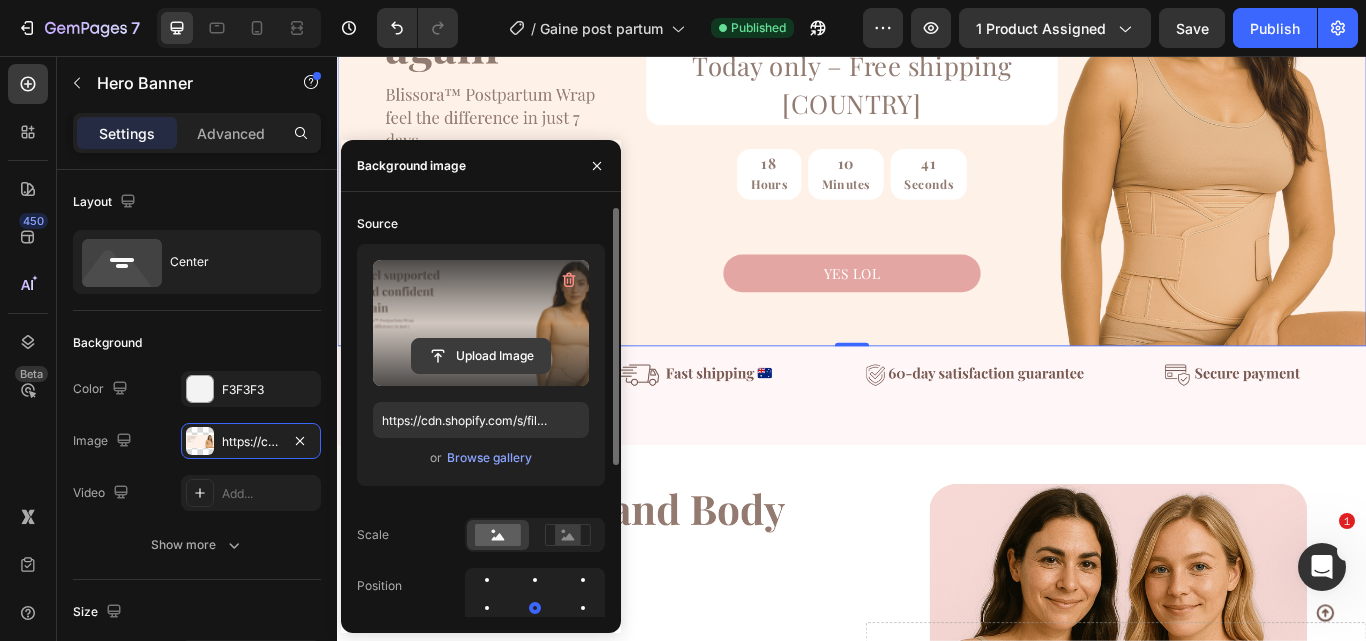 click 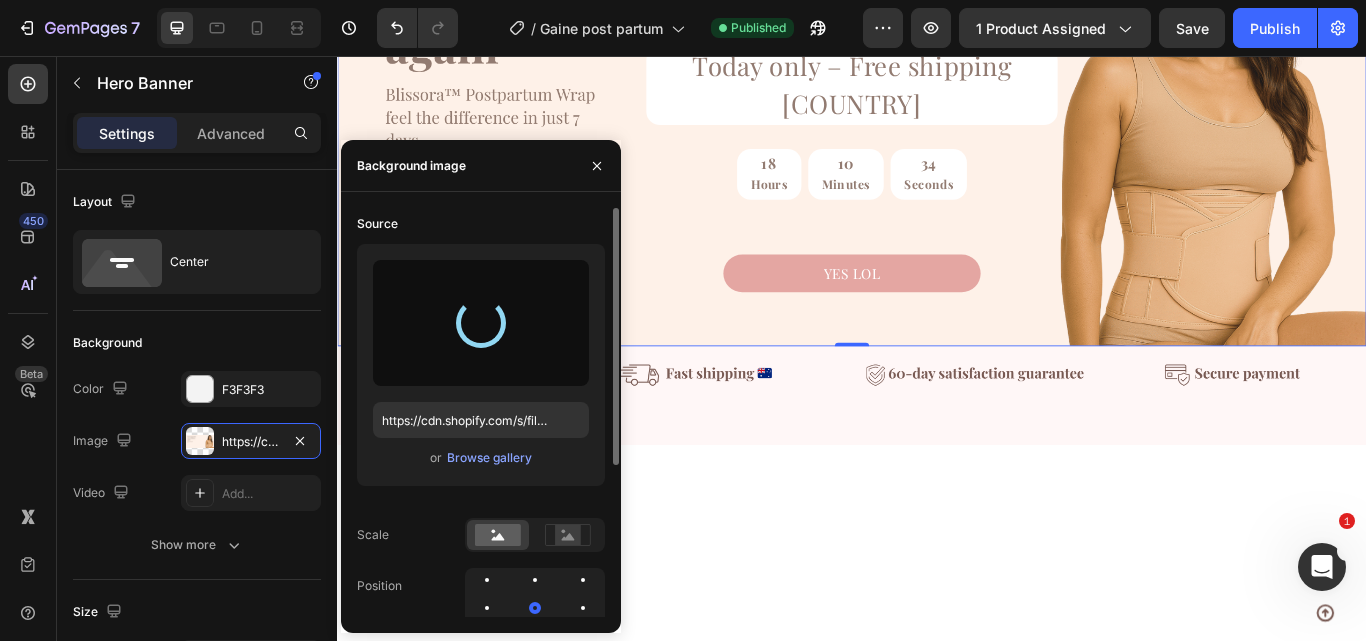 scroll, scrollTop: 0, scrollLeft: 0, axis: both 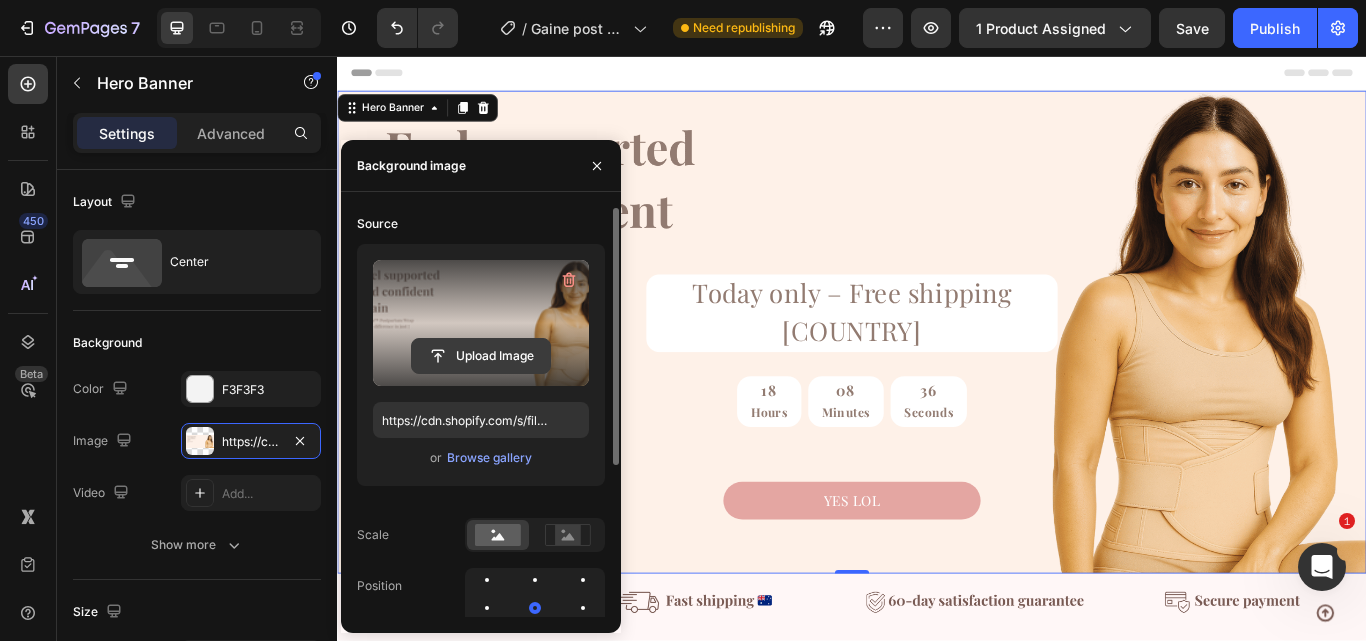 click on "Upload Image" at bounding box center (481, 356) 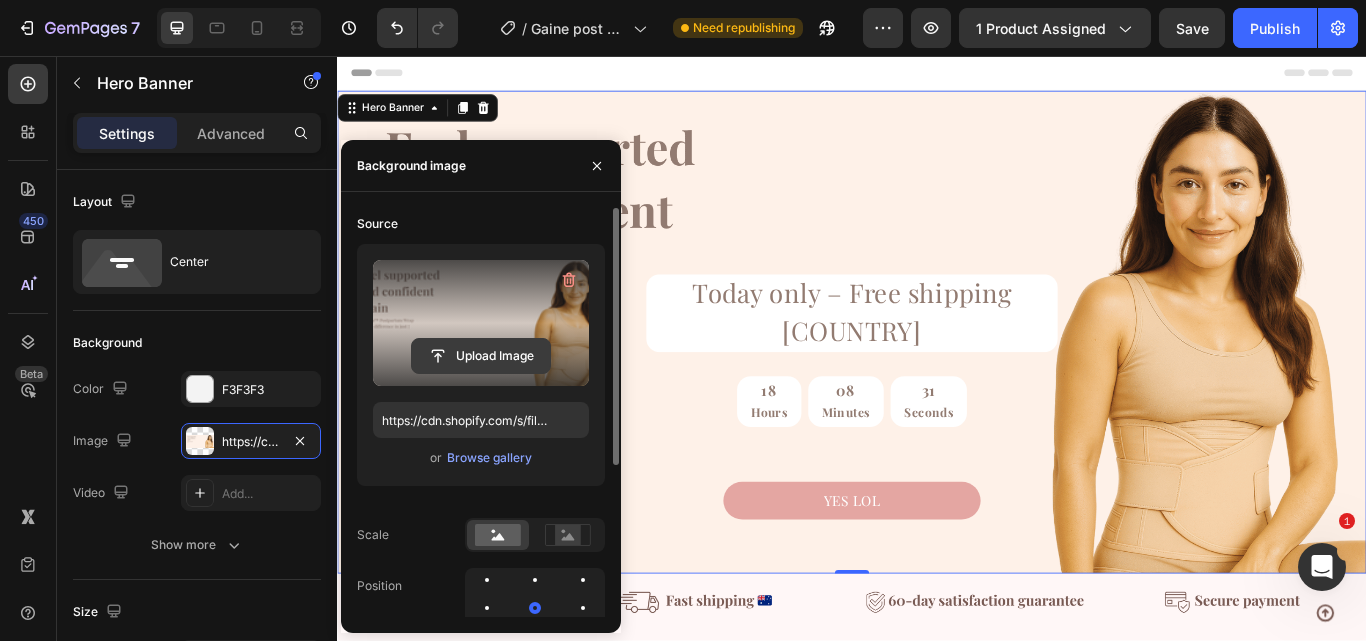 click 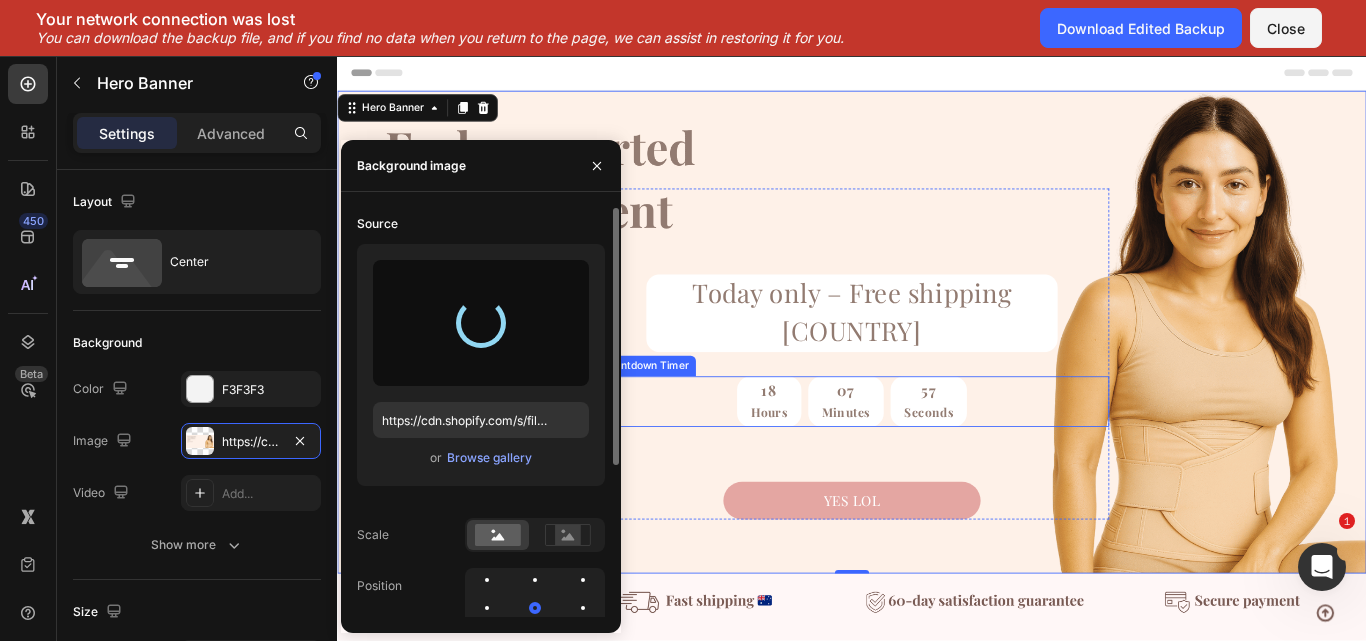 type on "https://cdn.shopify.com/s/files/1/0854/5681/4345/files/gempages_546621877804598514-b069b80d-f8eb-4953-82ff-a29247fb8e29.png" 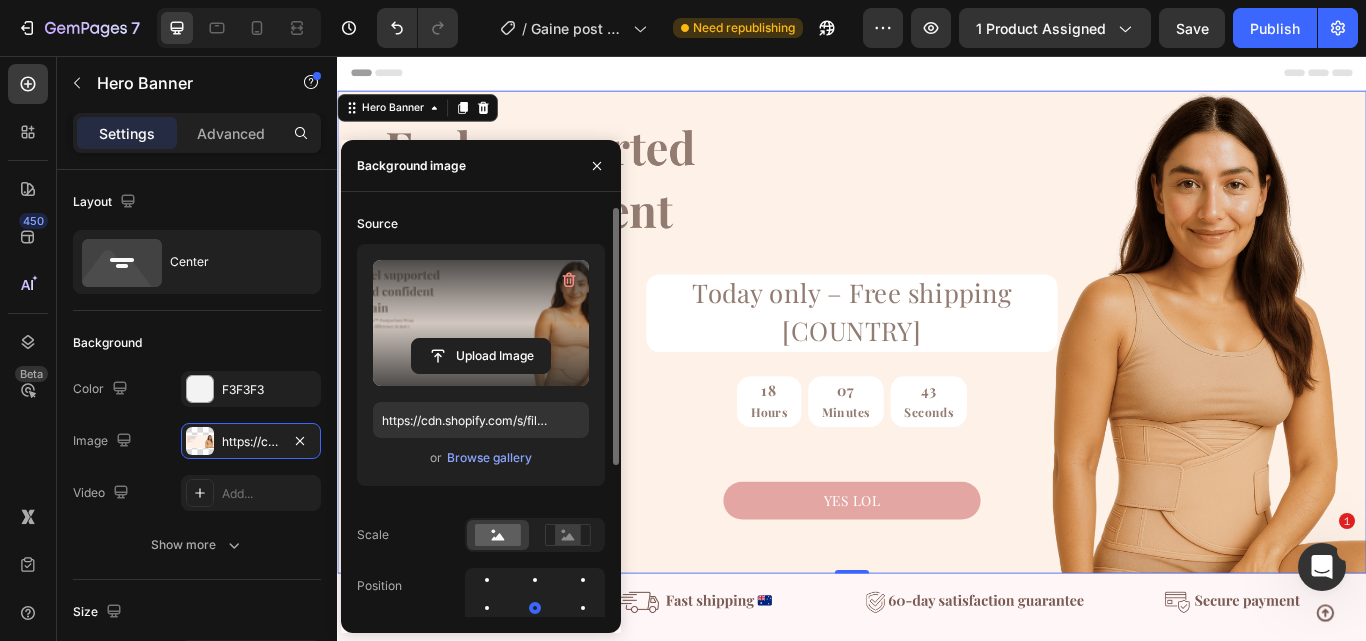 click on "Today only – Free shipping [COUNTRY] Text Block 18 Hours 07 Minutes 43 Seconds Countdown Timer YES LOL Button Product" at bounding box center (937, 378) 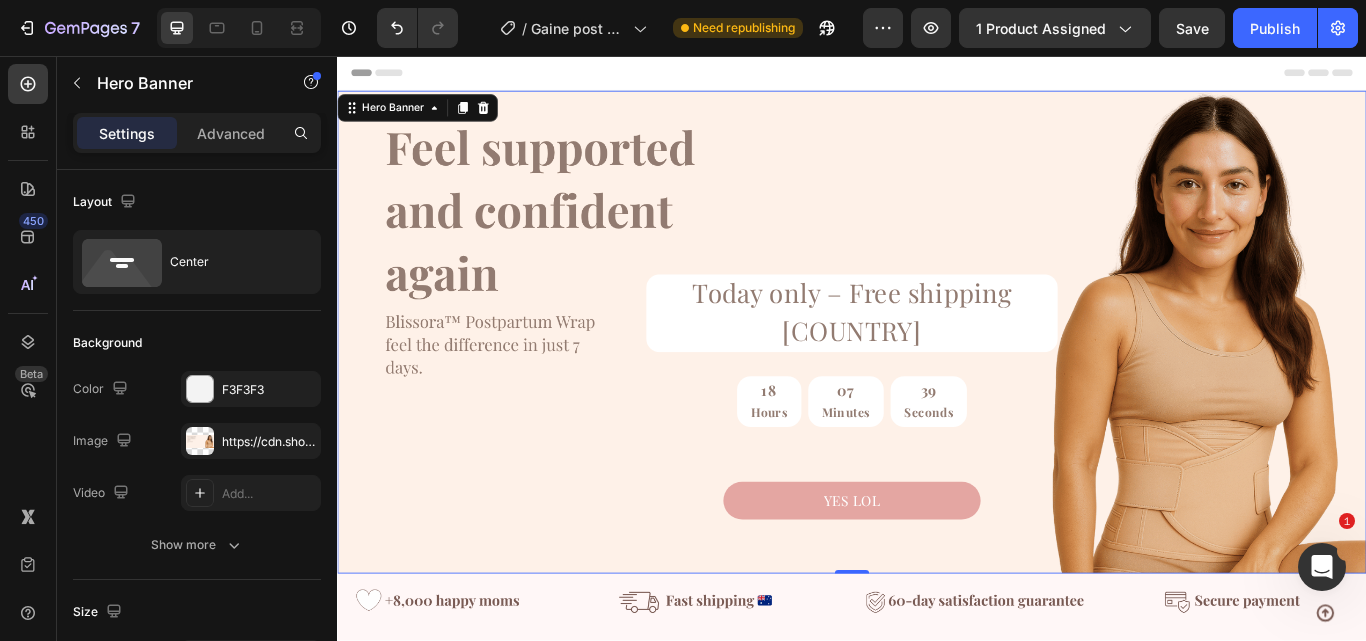 drag, startPoint x: 587, startPoint y: 474, endPoint x: 584, endPoint y: 458, distance: 16.27882 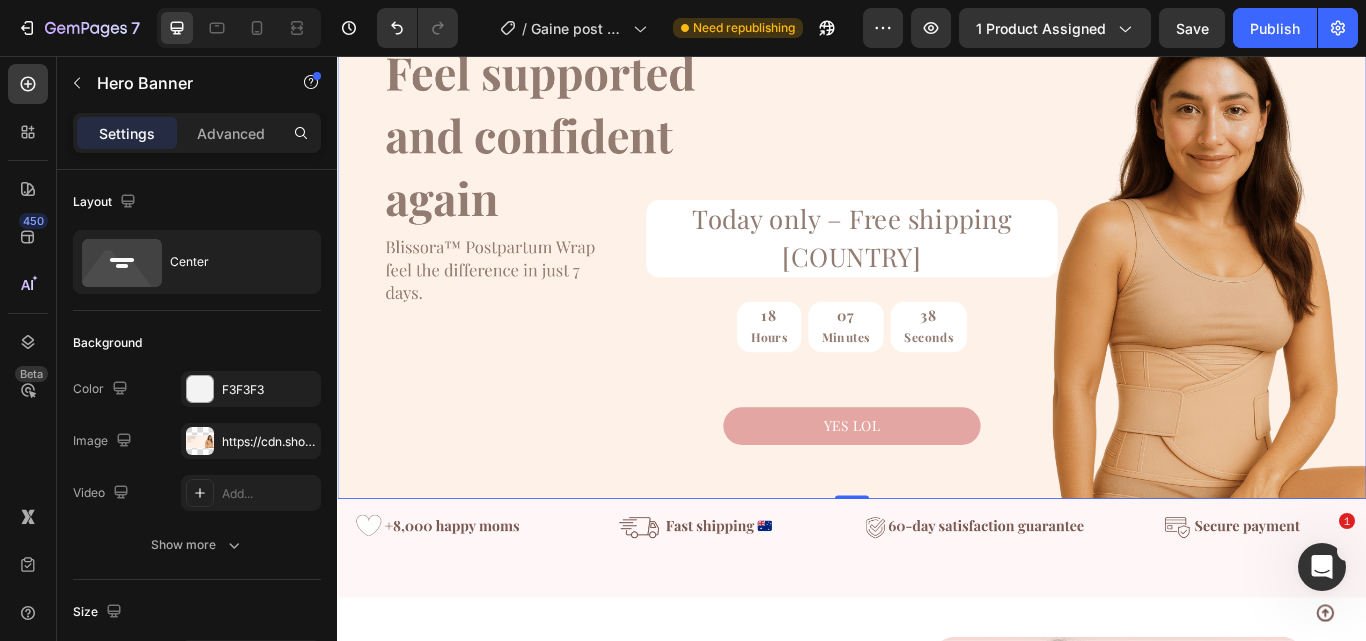 scroll, scrollTop: 0, scrollLeft: 0, axis: both 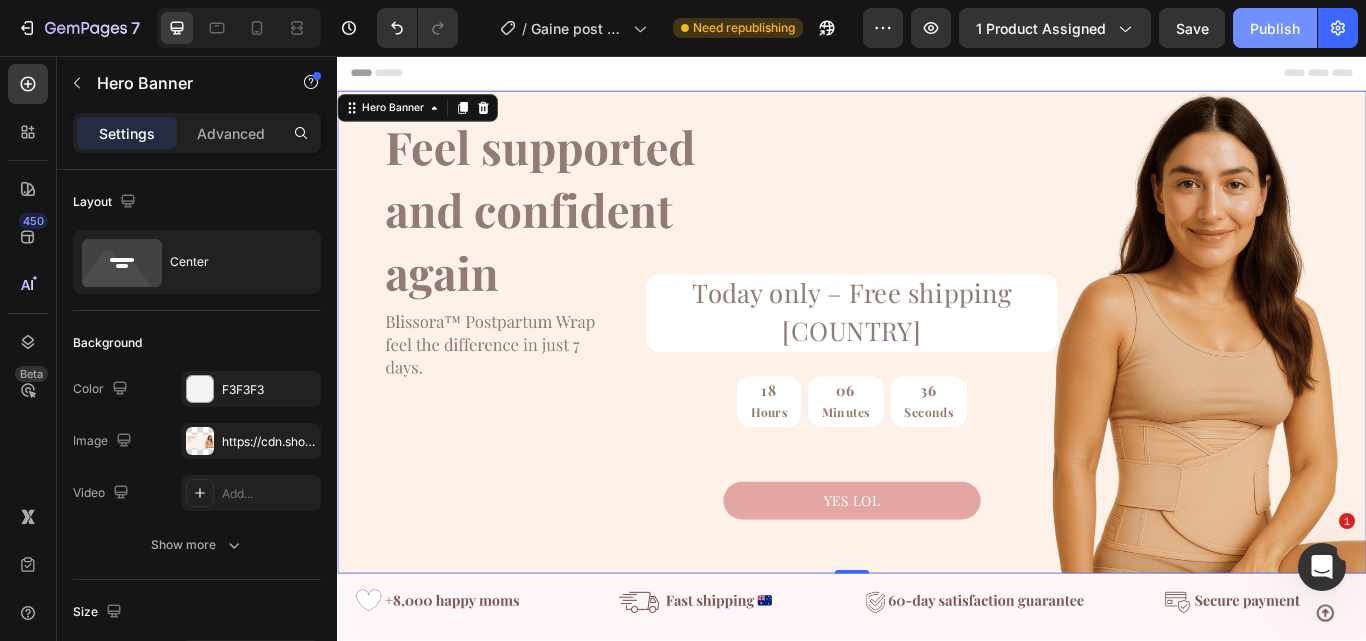 click on "Publish" at bounding box center [1275, 28] 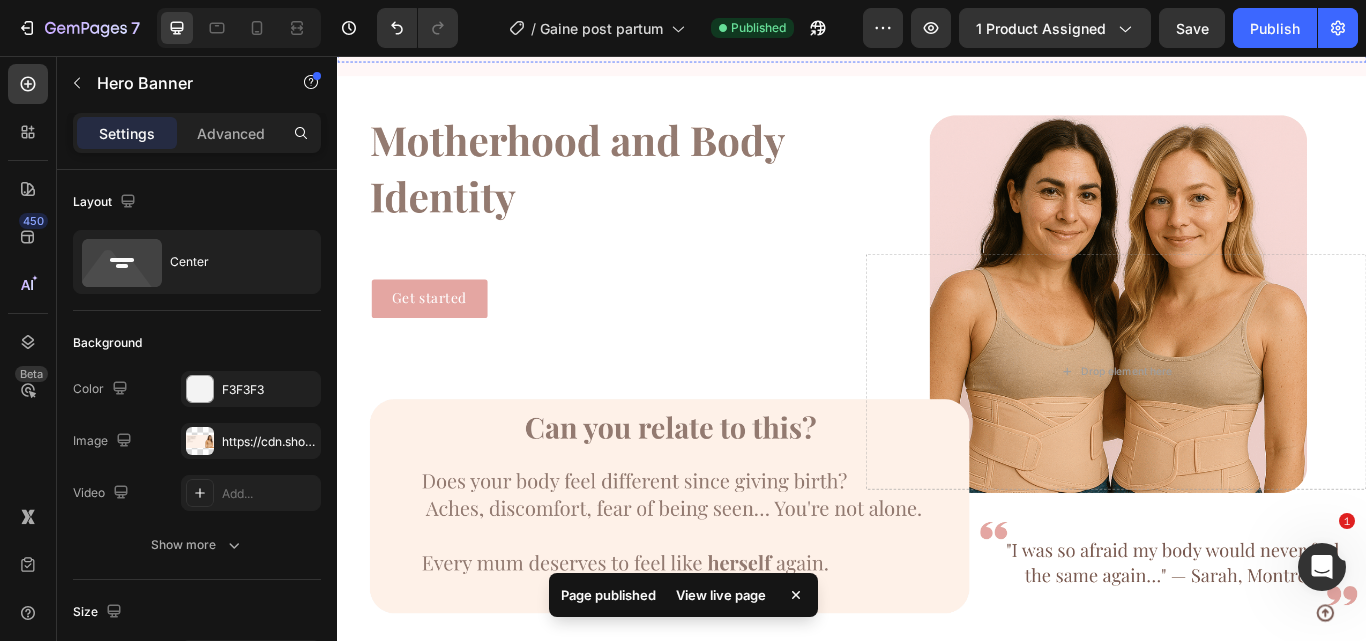 scroll, scrollTop: 689, scrollLeft: 0, axis: vertical 